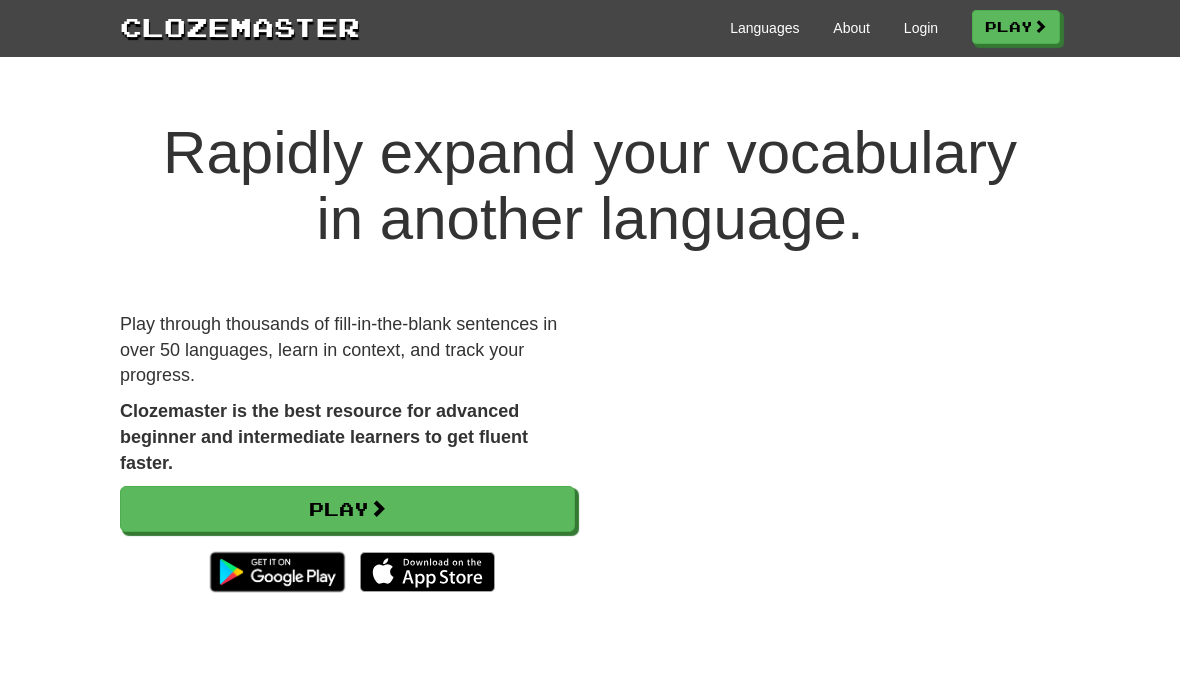 scroll, scrollTop: 0, scrollLeft: 0, axis: both 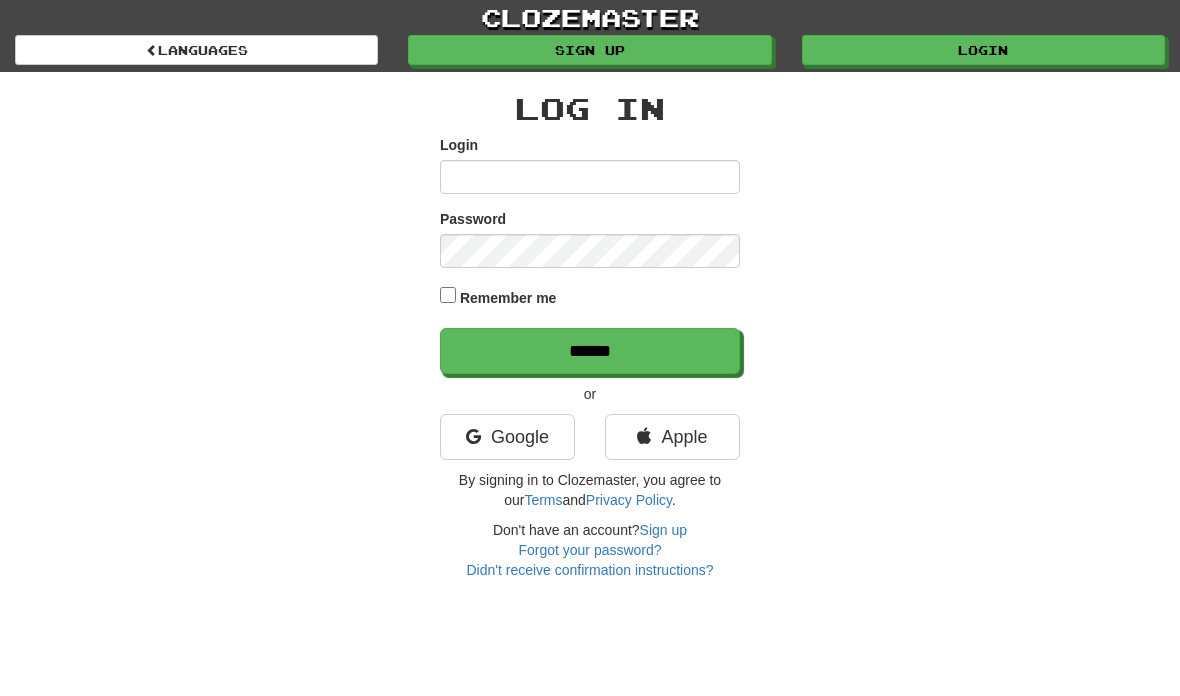 click on "Login" at bounding box center [590, 177] 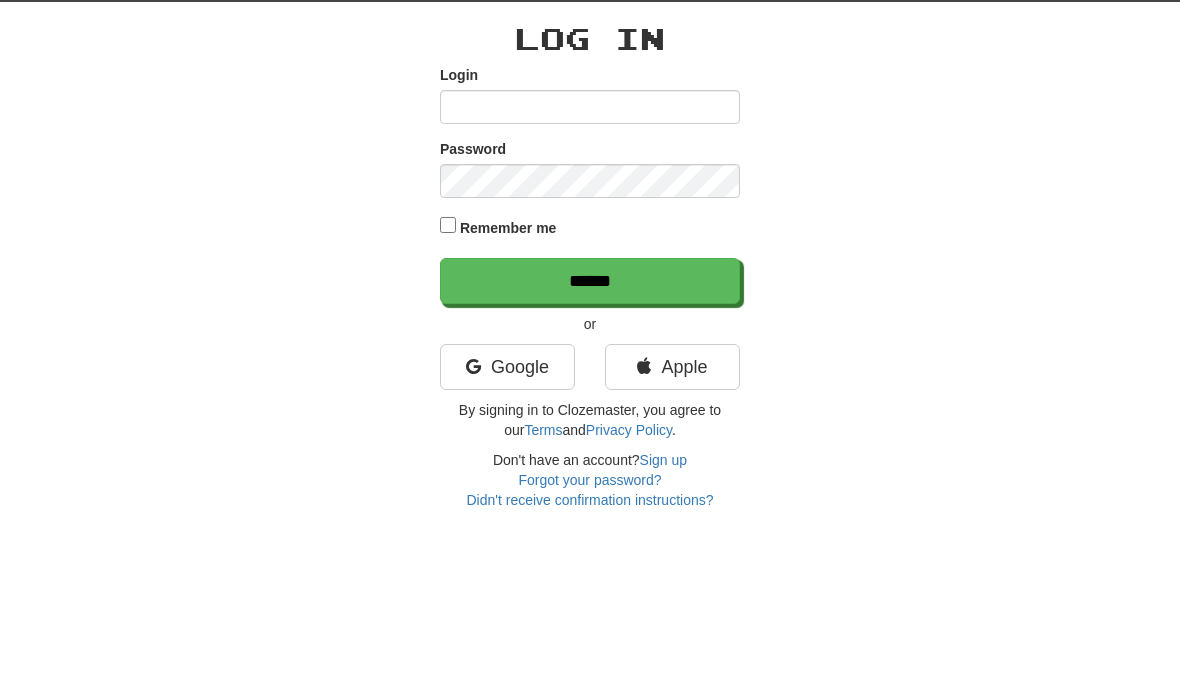 scroll, scrollTop: 69, scrollLeft: 0, axis: vertical 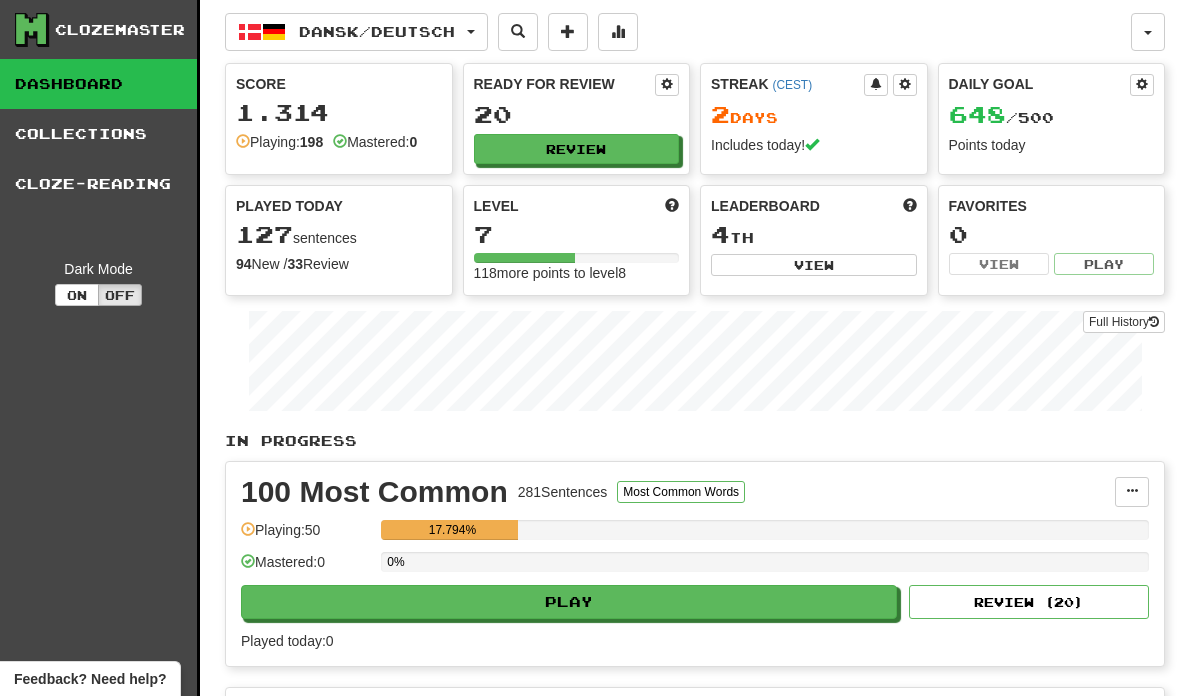 click on "Dansk  /  Deutsch" at bounding box center [356, 32] 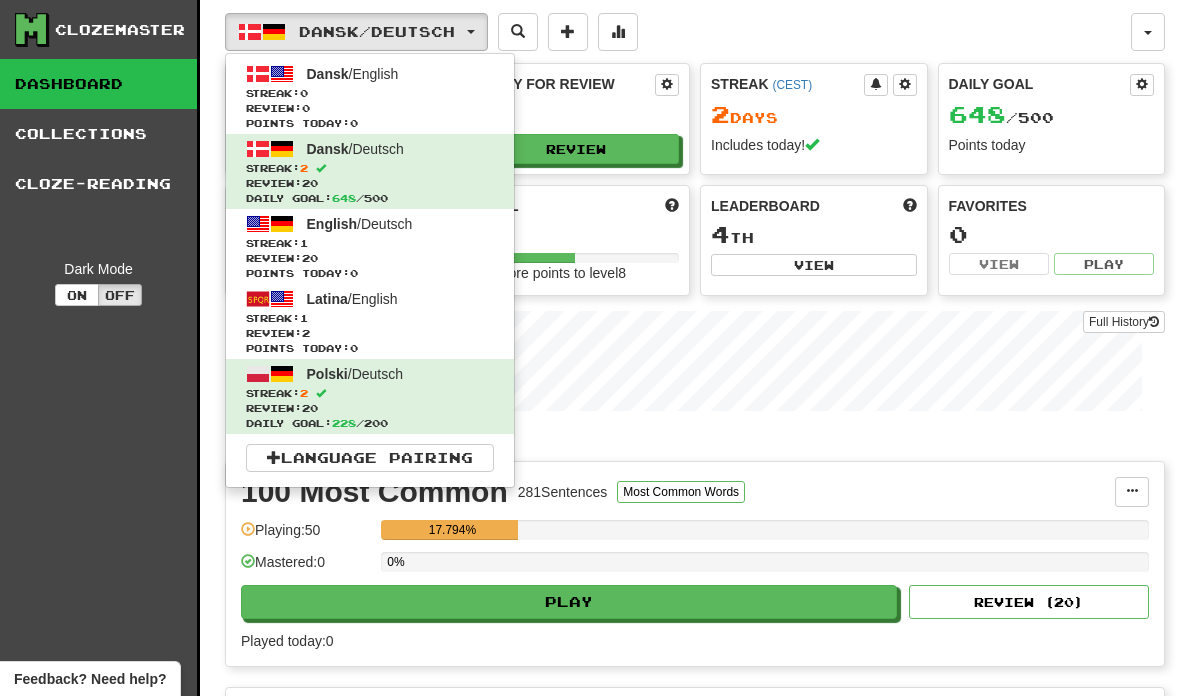click on "Streak:  0" at bounding box center [370, 93] 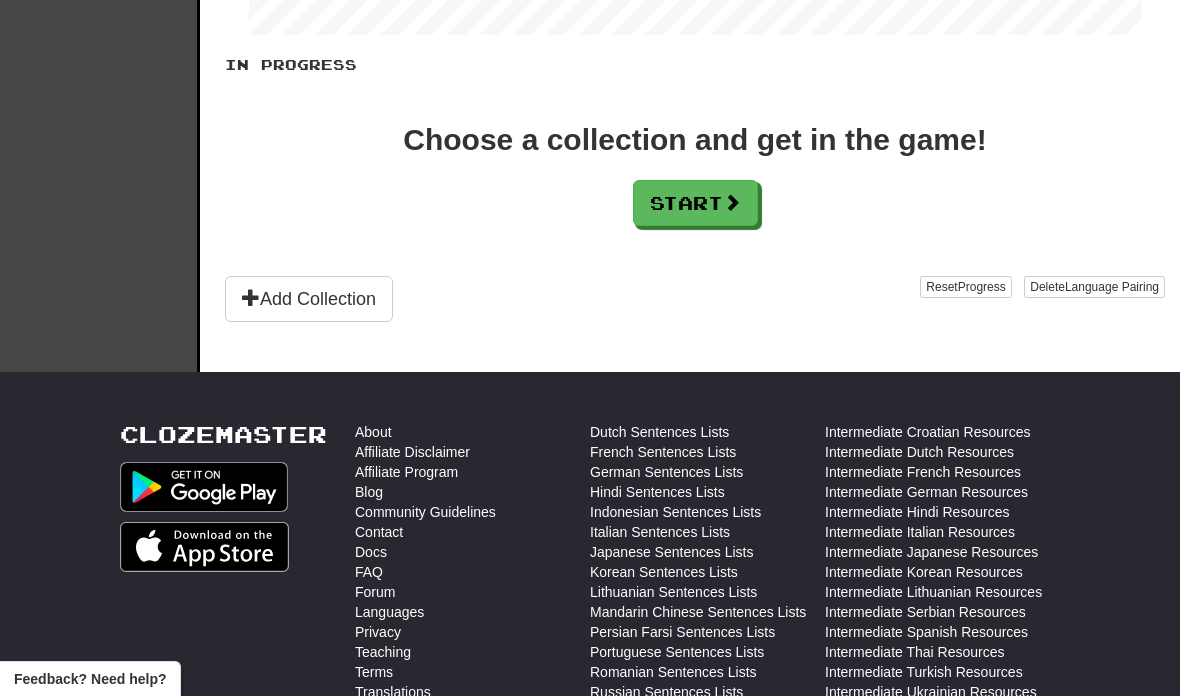 scroll, scrollTop: 407, scrollLeft: 0, axis: vertical 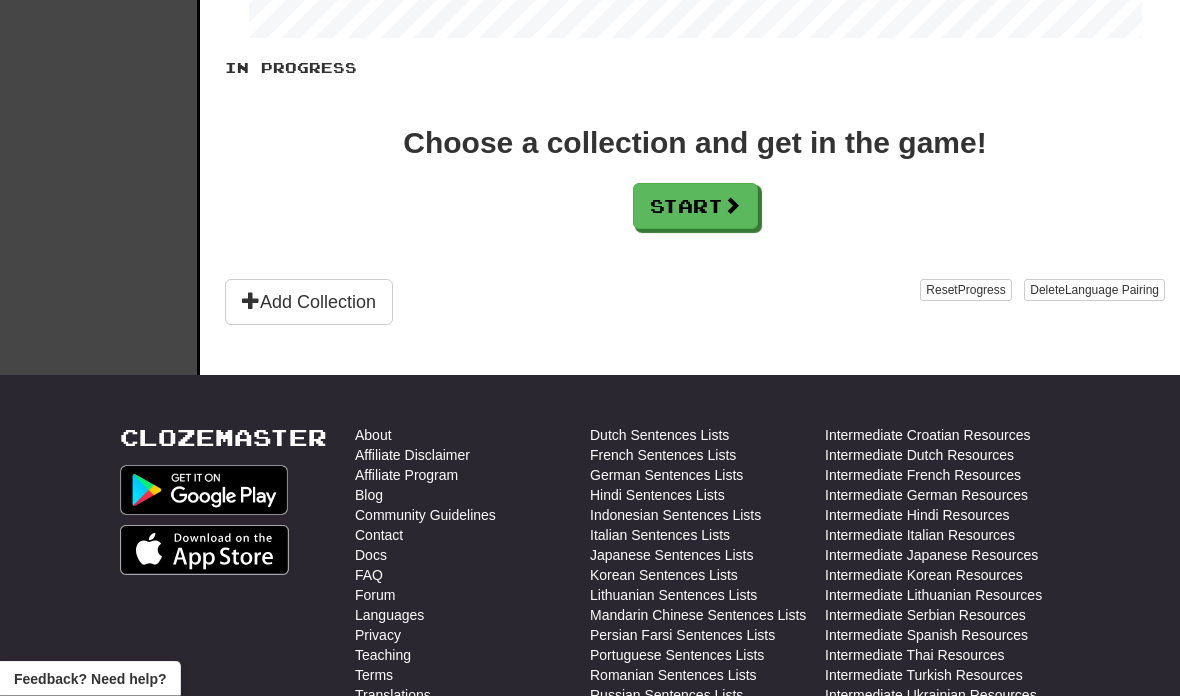 click on "Language Pairing" at bounding box center [1112, 291] 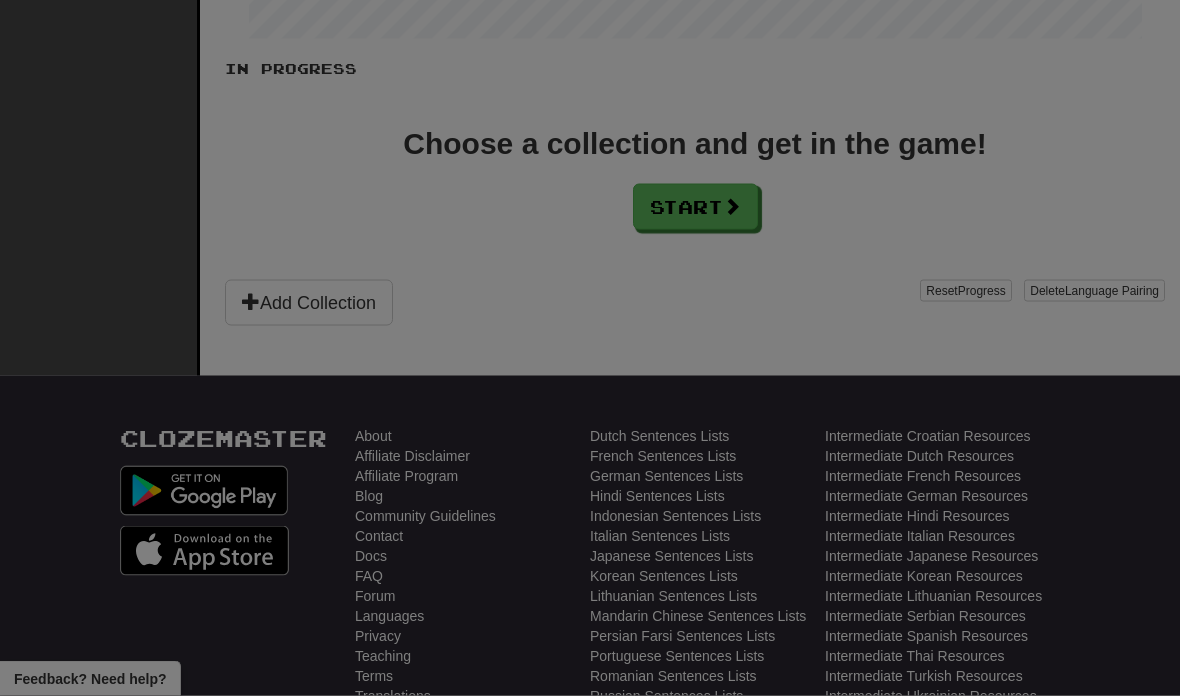scroll, scrollTop: 408, scrollLeft: 0, axis: vertical 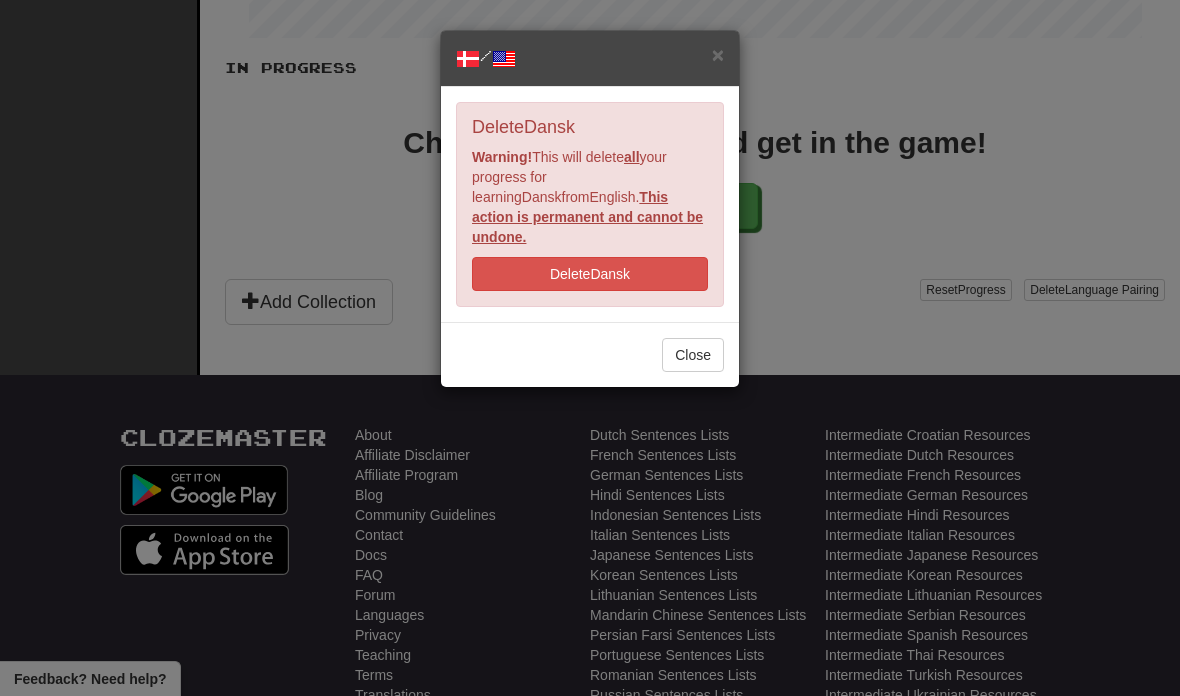 click on "Delete  Dansk" at bounding box center [590, 274] 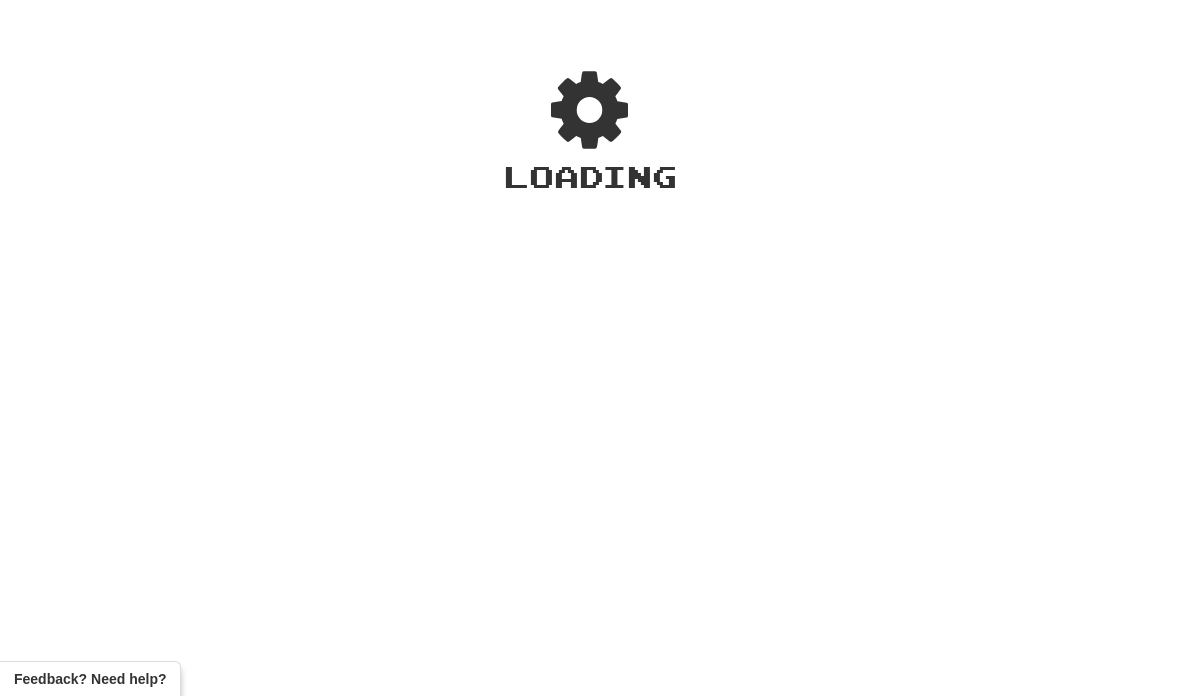 scroll, scrollTop: 0, scrollLeft: 0, axis: both 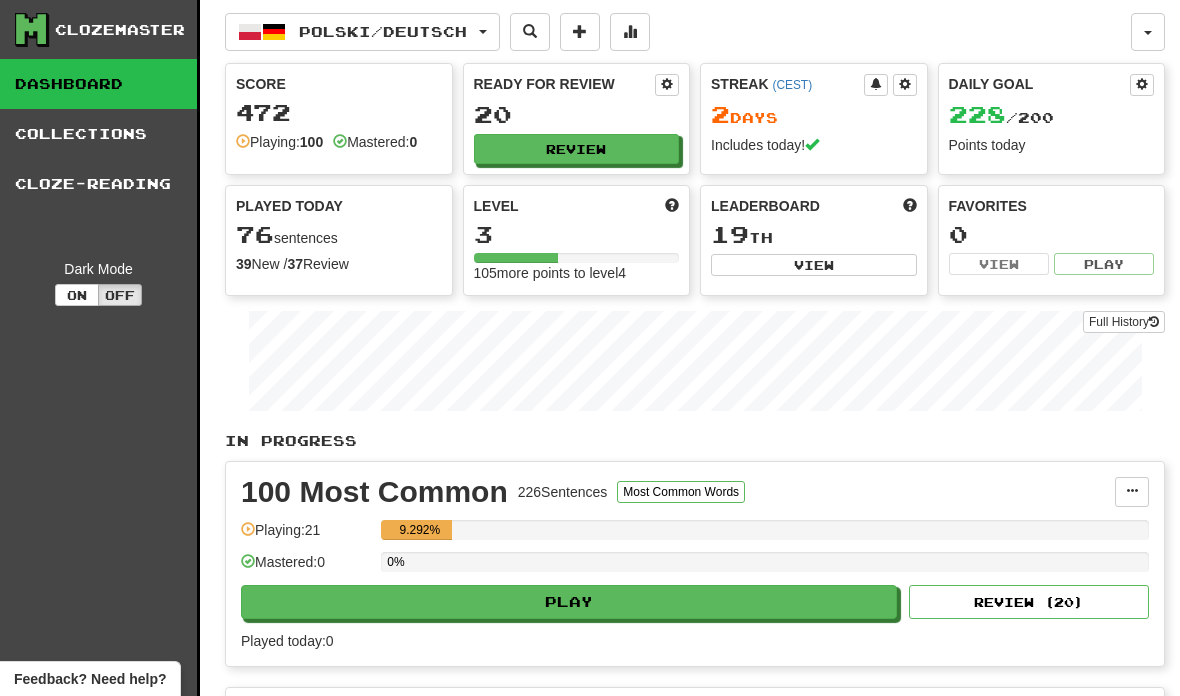 click on "Polski  /  Deutsch" at bounding box center (383, 31) 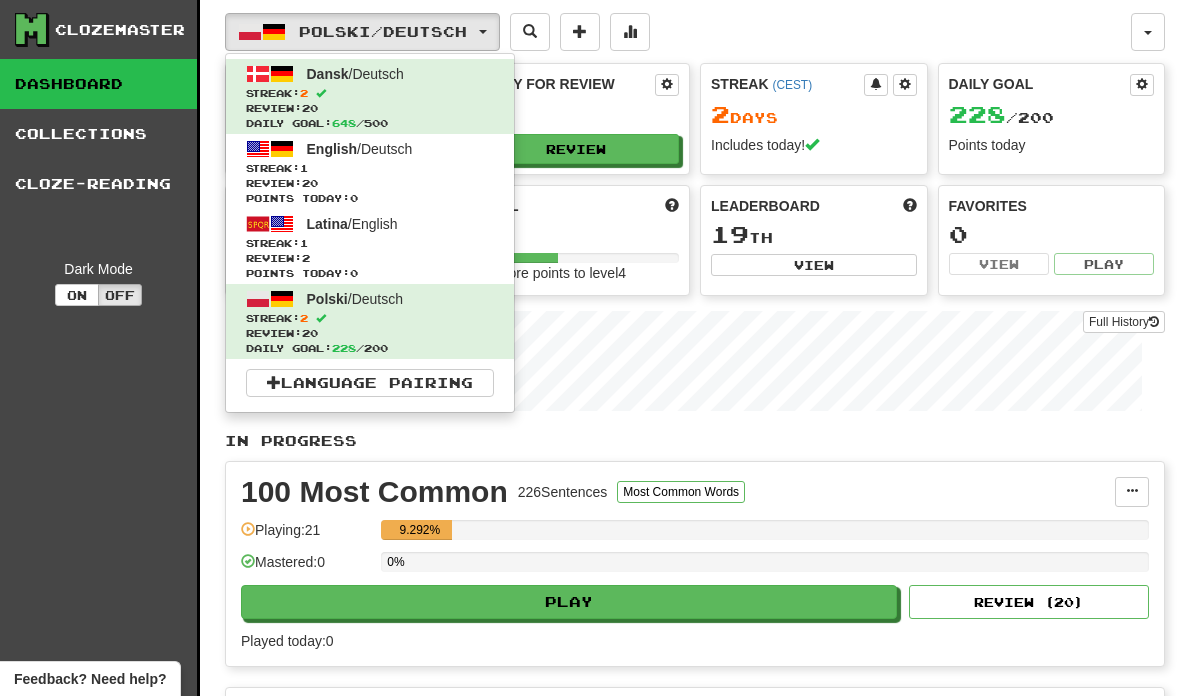 click on "Streak:  1" at bounding box center (370, 243) 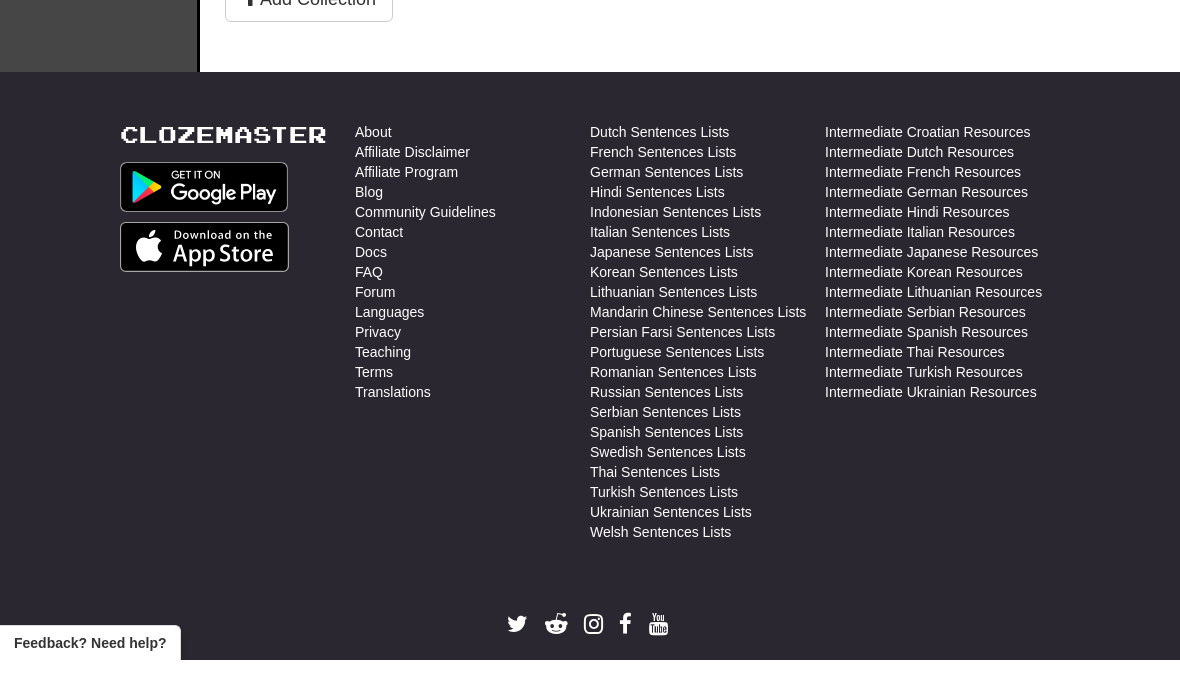 scroll, scrollTop: 710, scrollLeft: 0, axis: vertical 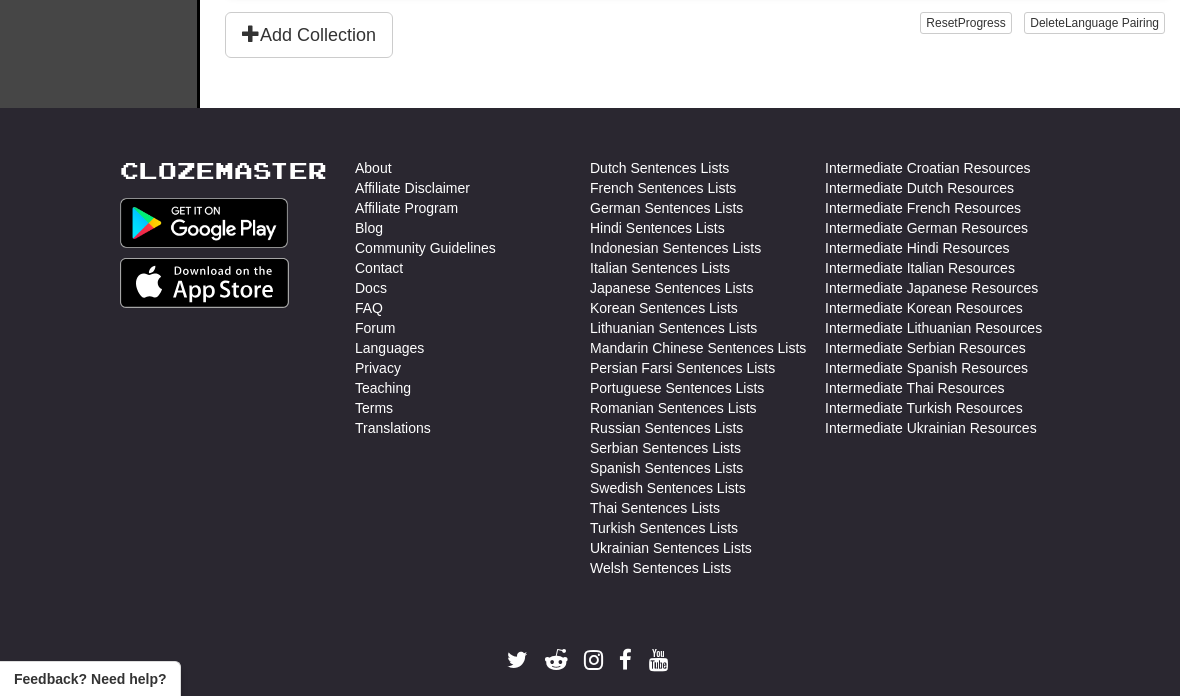click on "Language Pairing" at bounding box center [1112, 23] 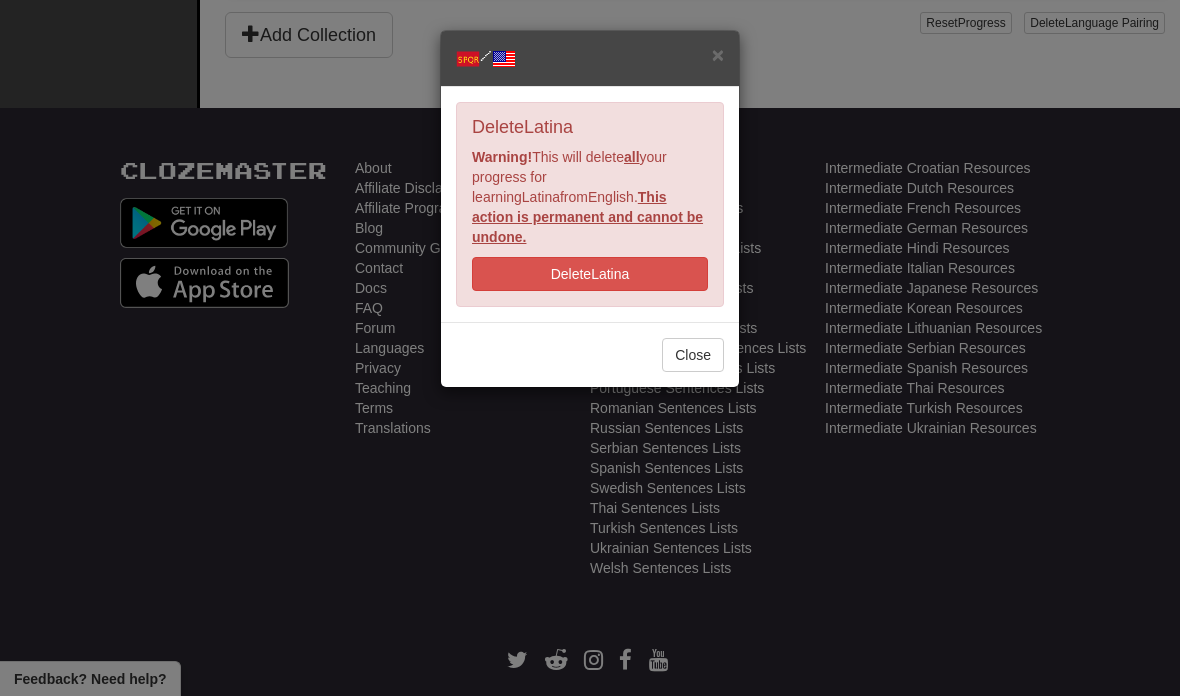click on "Delete  Latina" at bounding box center (590, 274) 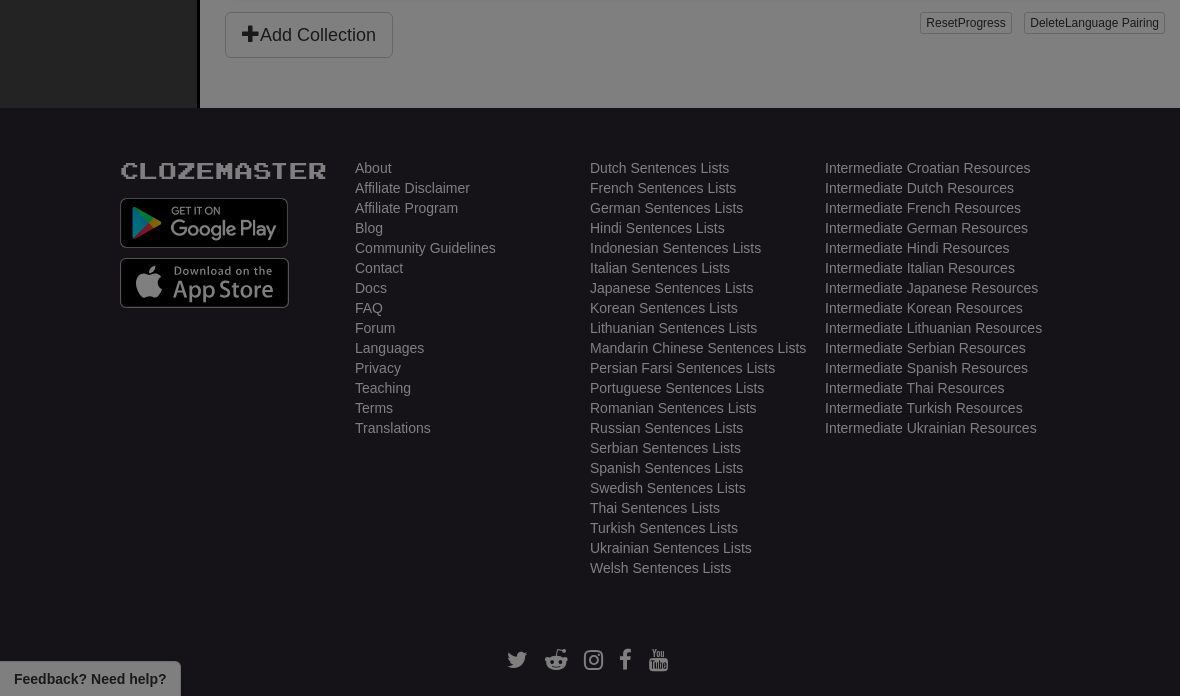 scroll, scrollTop: 790, scrollLeft: 0, axis: vertical 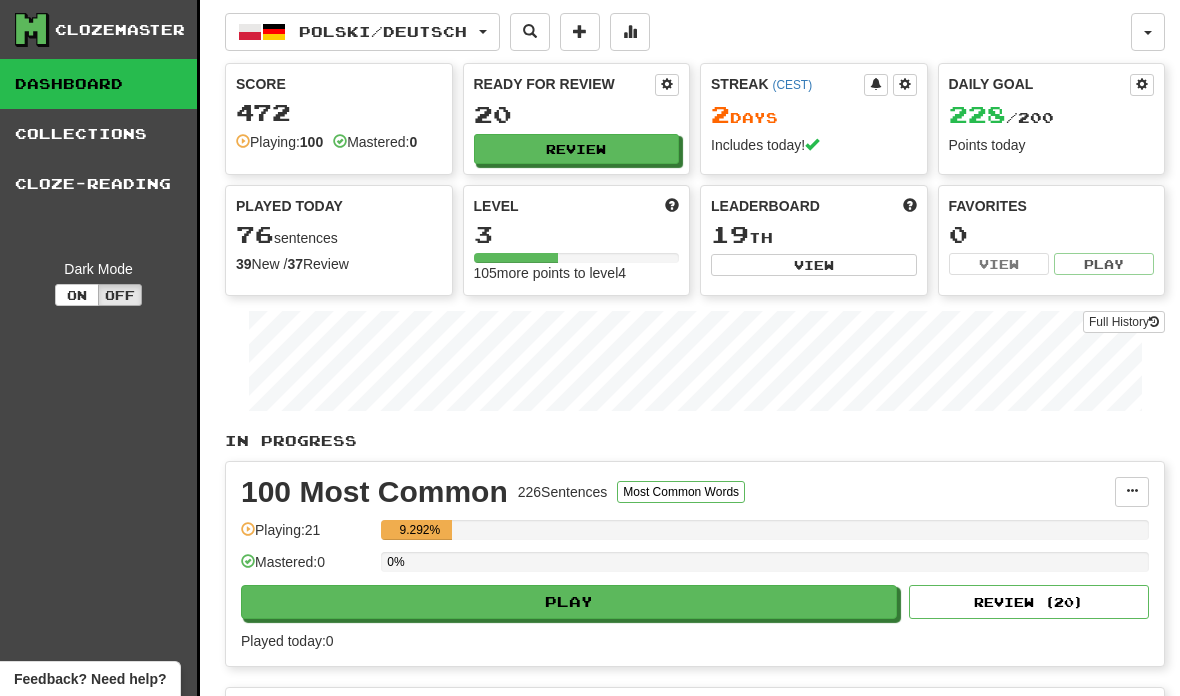 click on "Polski  /  Deutsch" at bounding box center [383, 31] 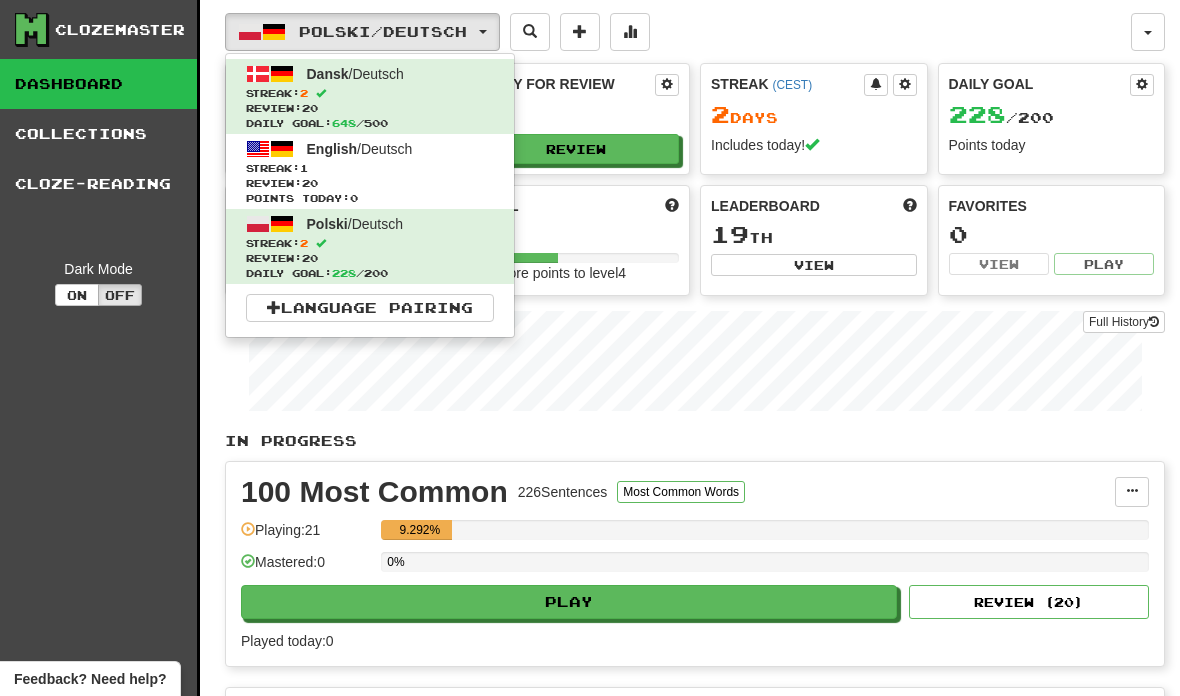 click on "Streak:  1" at bounding box center [370, 168] 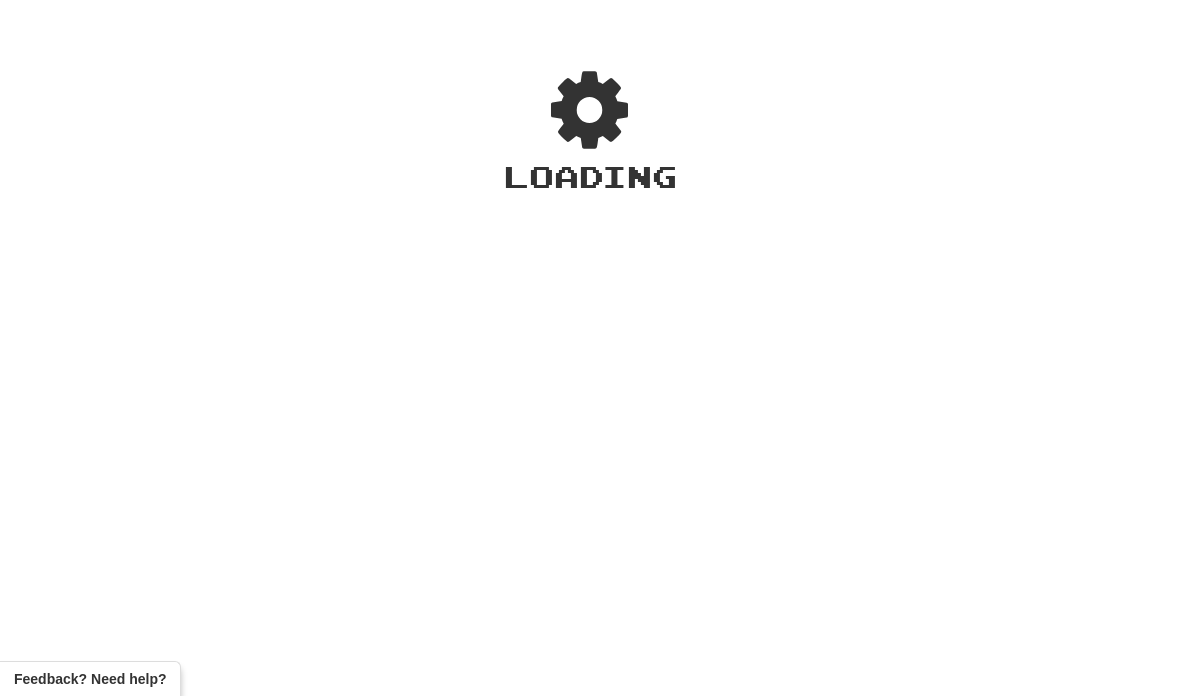 scroll, scrollTop: 0, scrollLeft: 0, axis: both 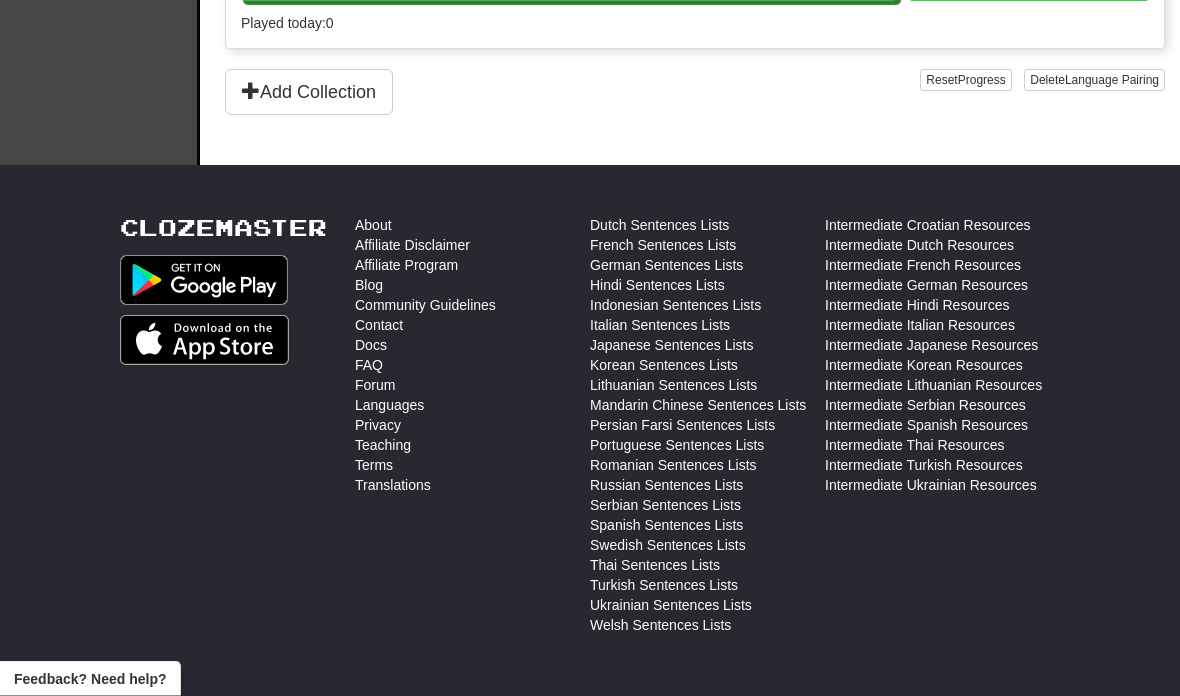 click on "Delete  Language Pairing" at bounding box center (1094, 81) 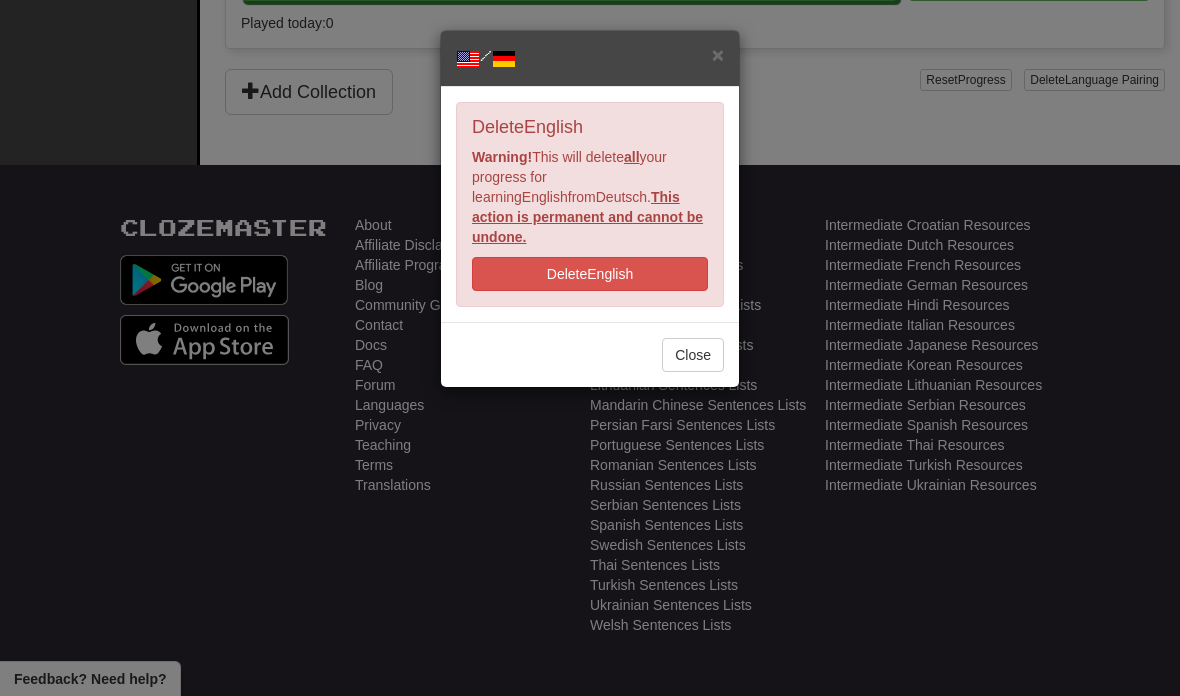 click on "Delete  English" at bounding box center [590, 274] 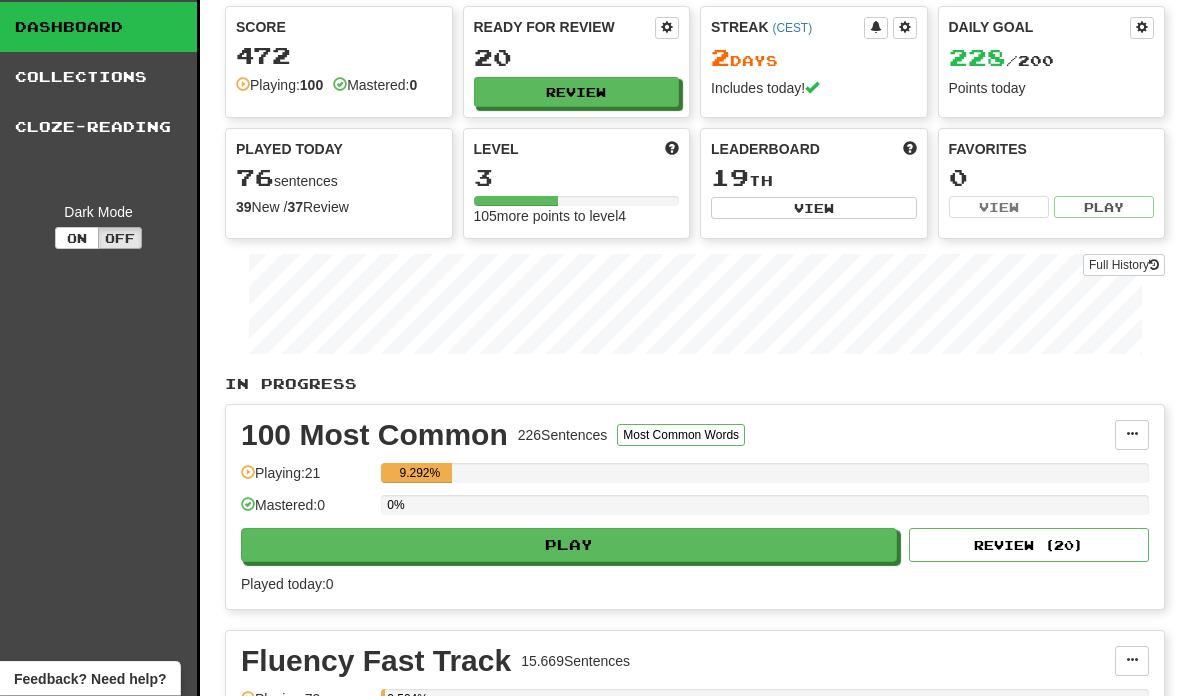 scroll, scrollTop: 0, scrollLeft: 0, axis: both 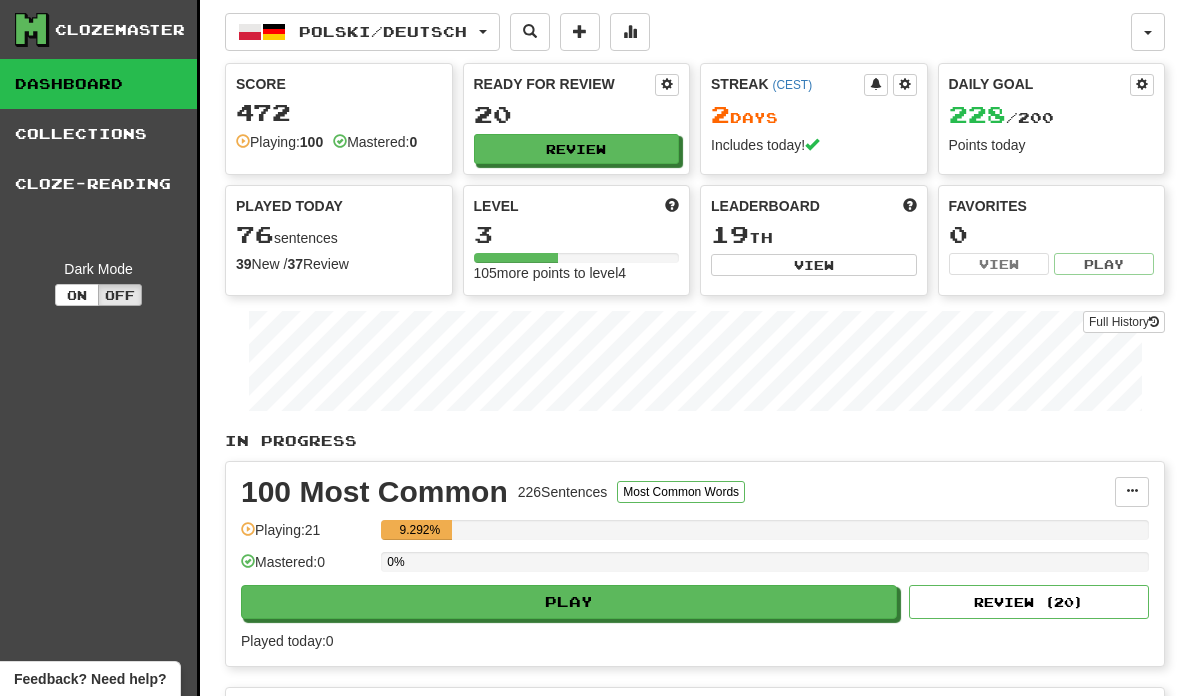 click at bounding box center (1132, 492) 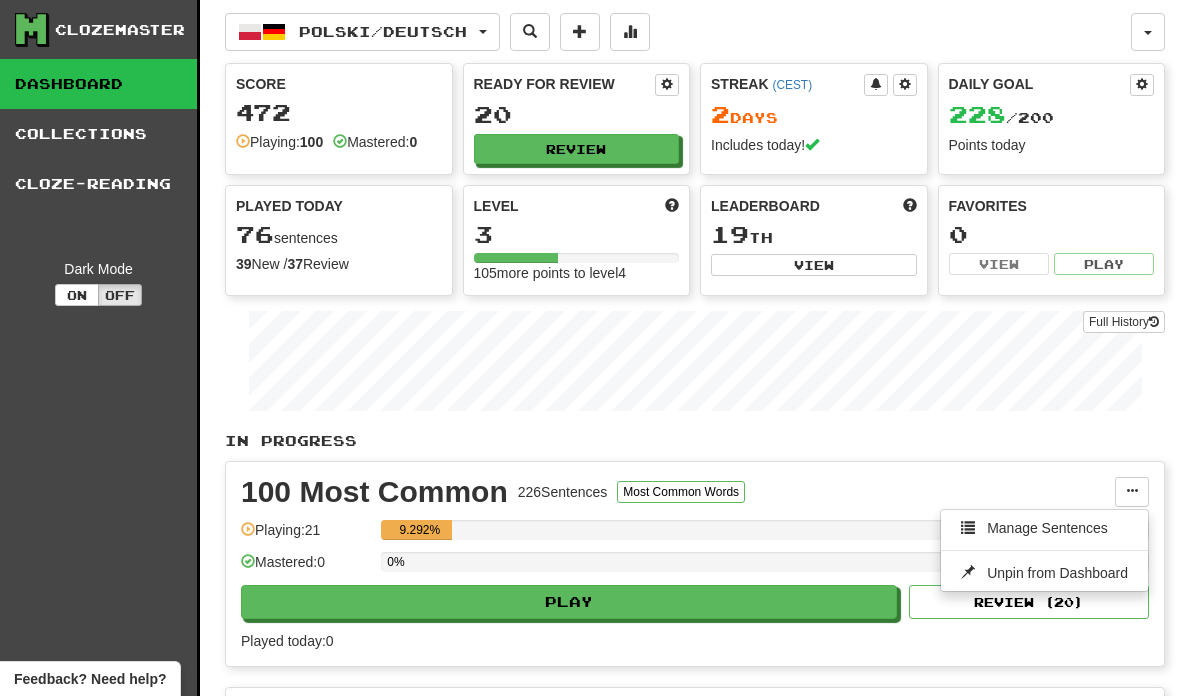 click on "Unpin from Dashboard" at bounding box center [1057, 573] 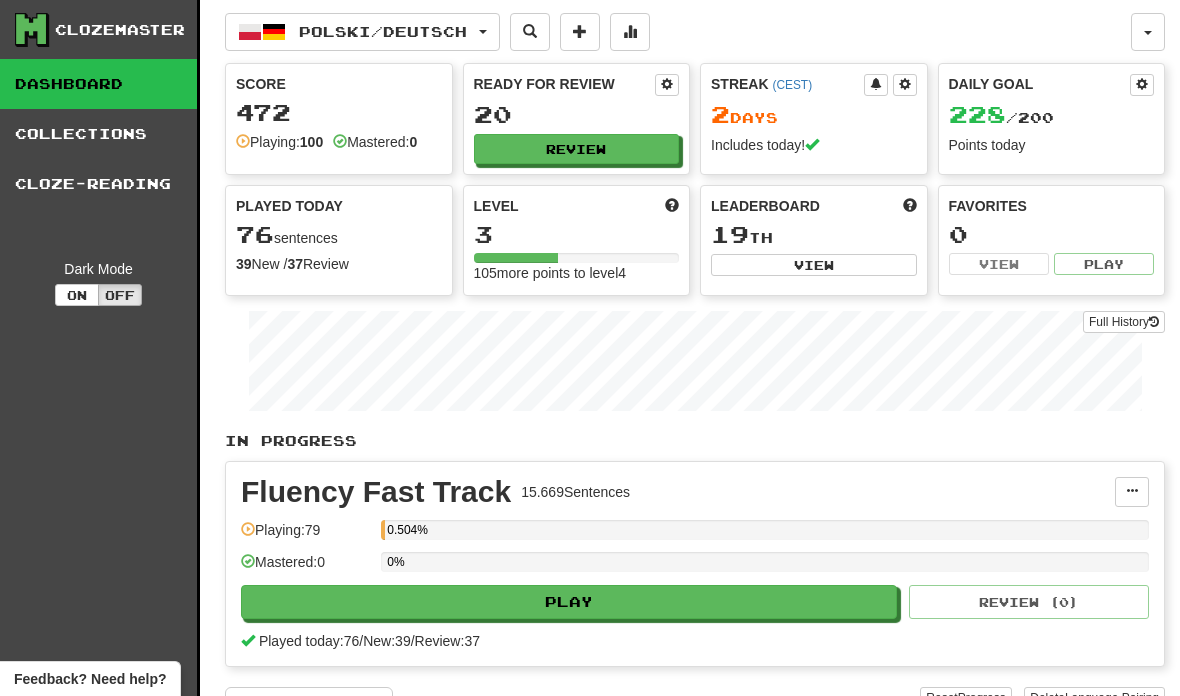 click at bounding box center (483, 32) 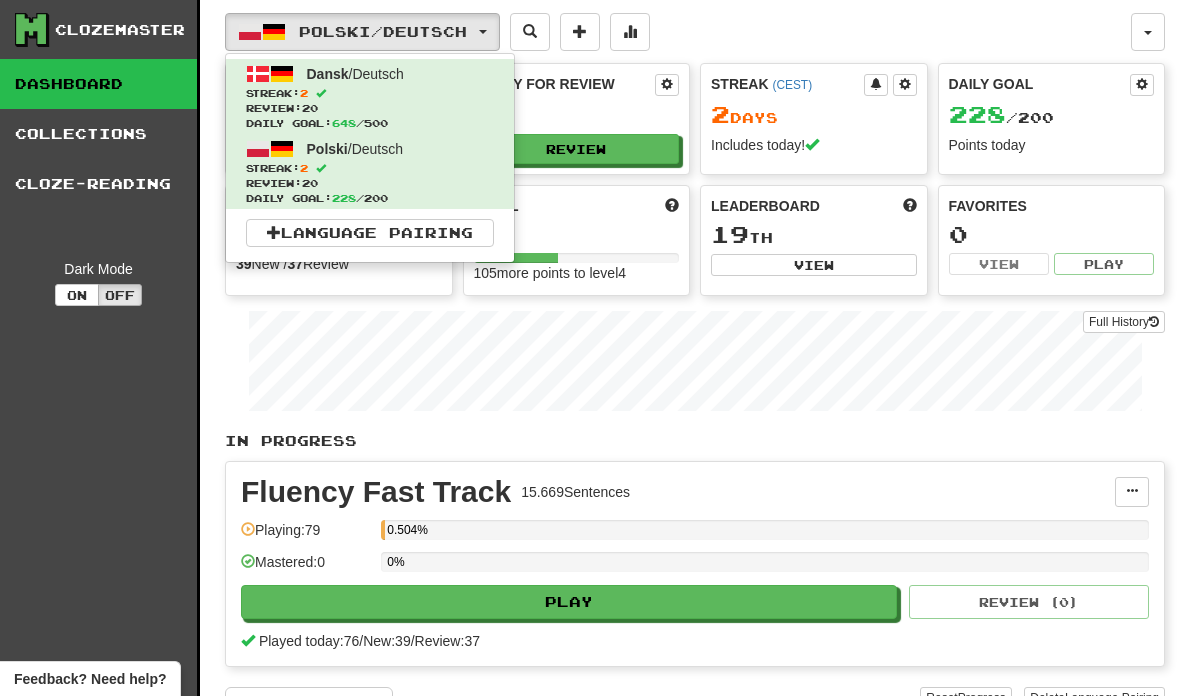 click on "Streak:  2" at bounding box center [370, 93] 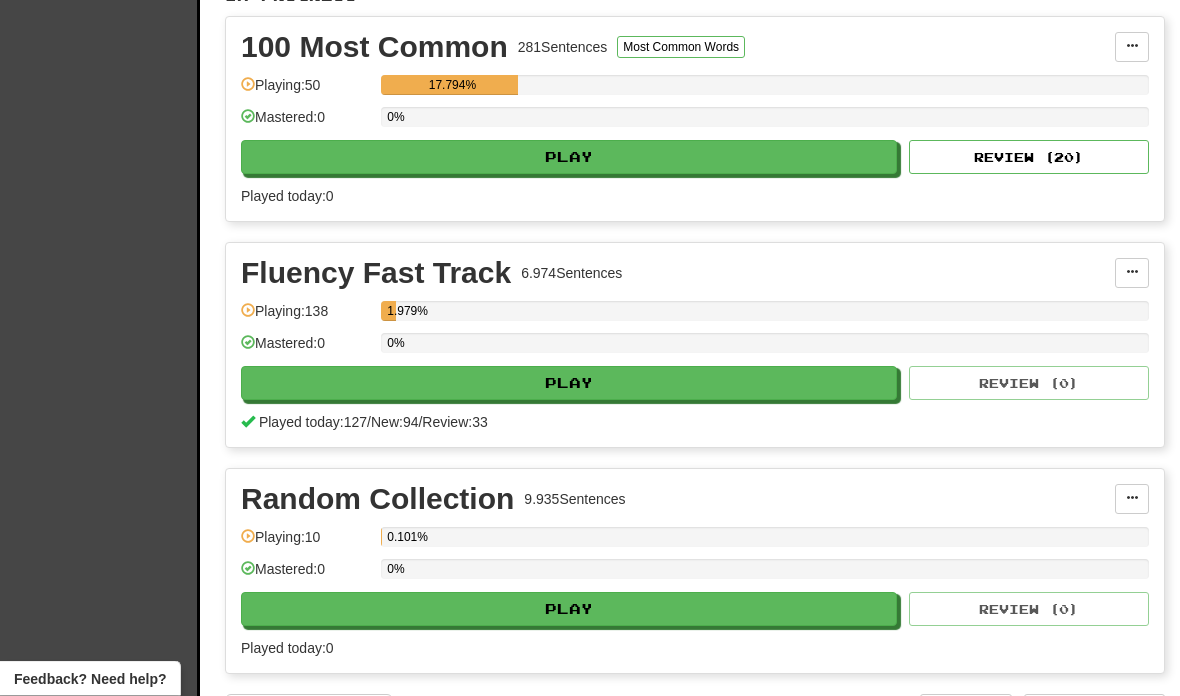 scroll, scrollTop: 445, scrollLeft: 0, axis: vertical 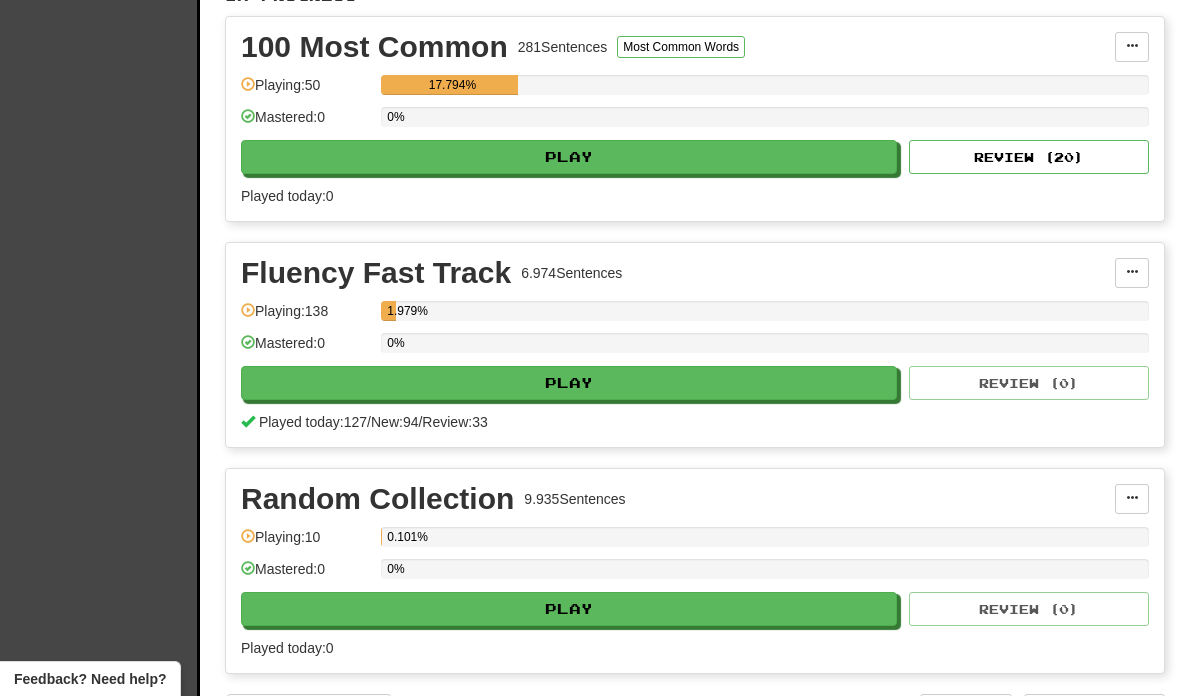 click at bounding box center [1132, 46] 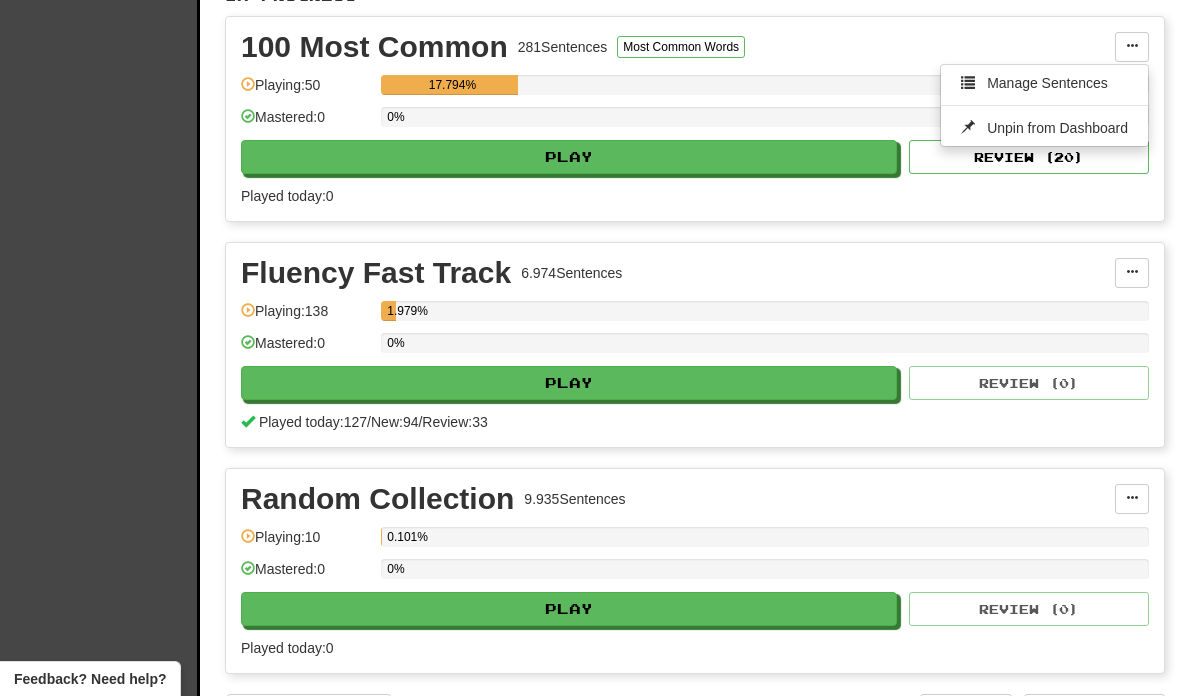 click on "Unpin from Dashboard" at bounding box center (1057, 128) 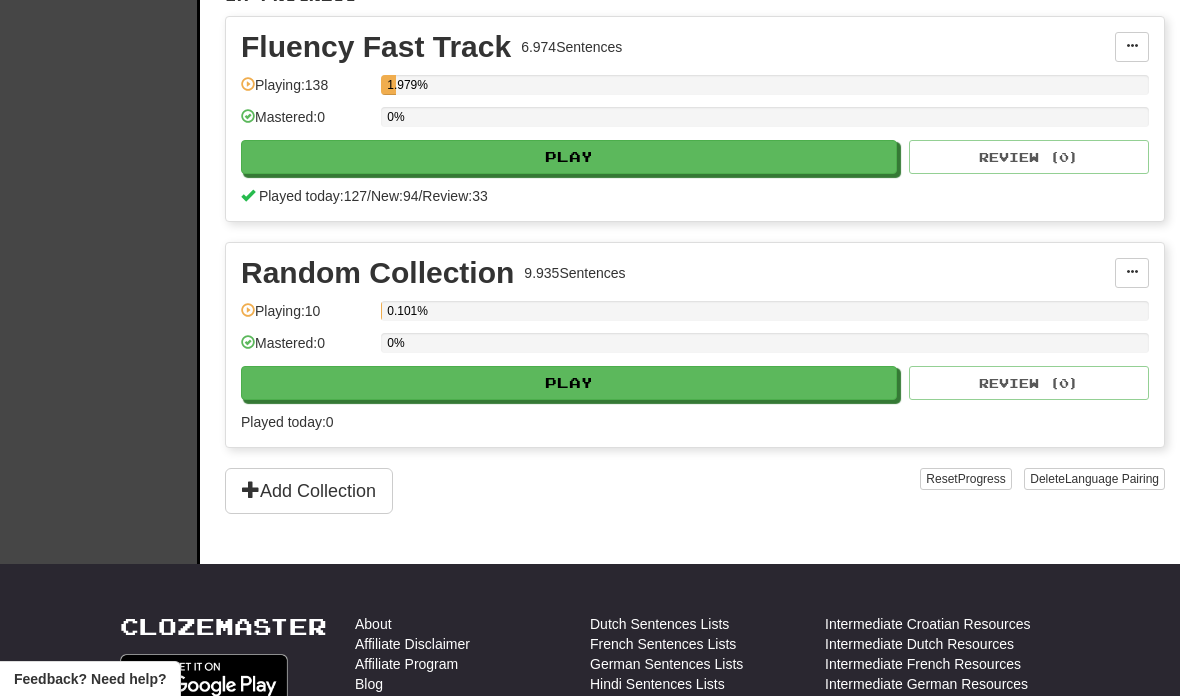 click at bounding box center [1132, 272] 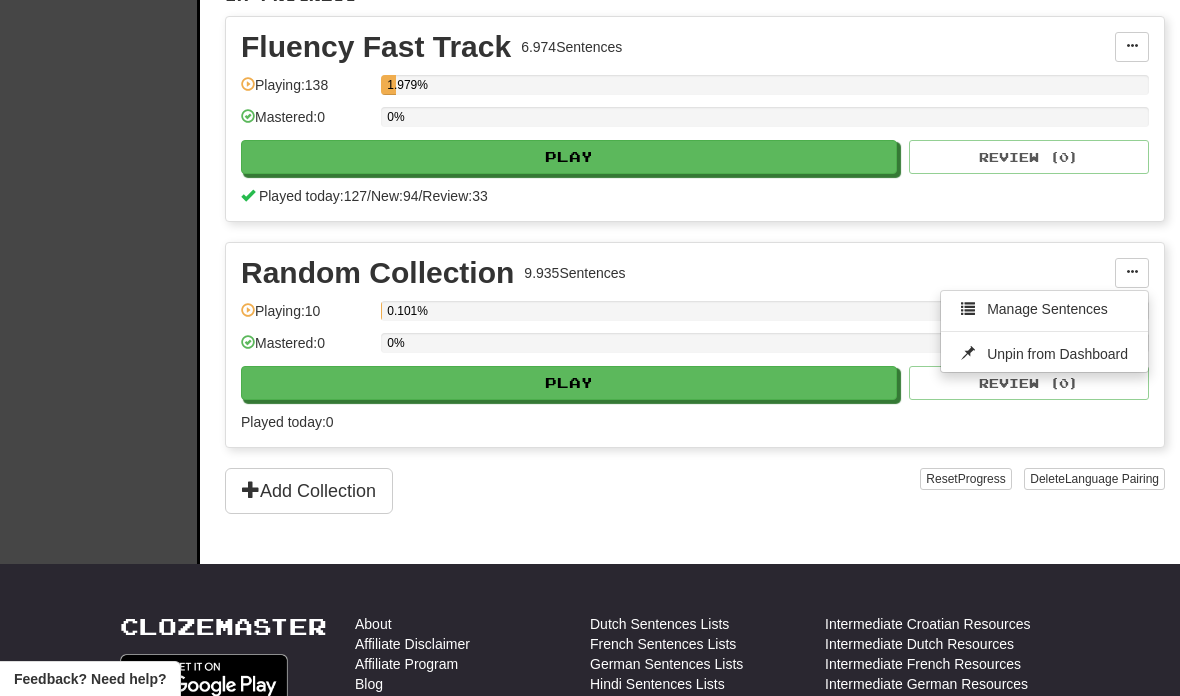 click on "Unpin from Dashboard" at bounding box center [1057, 354] 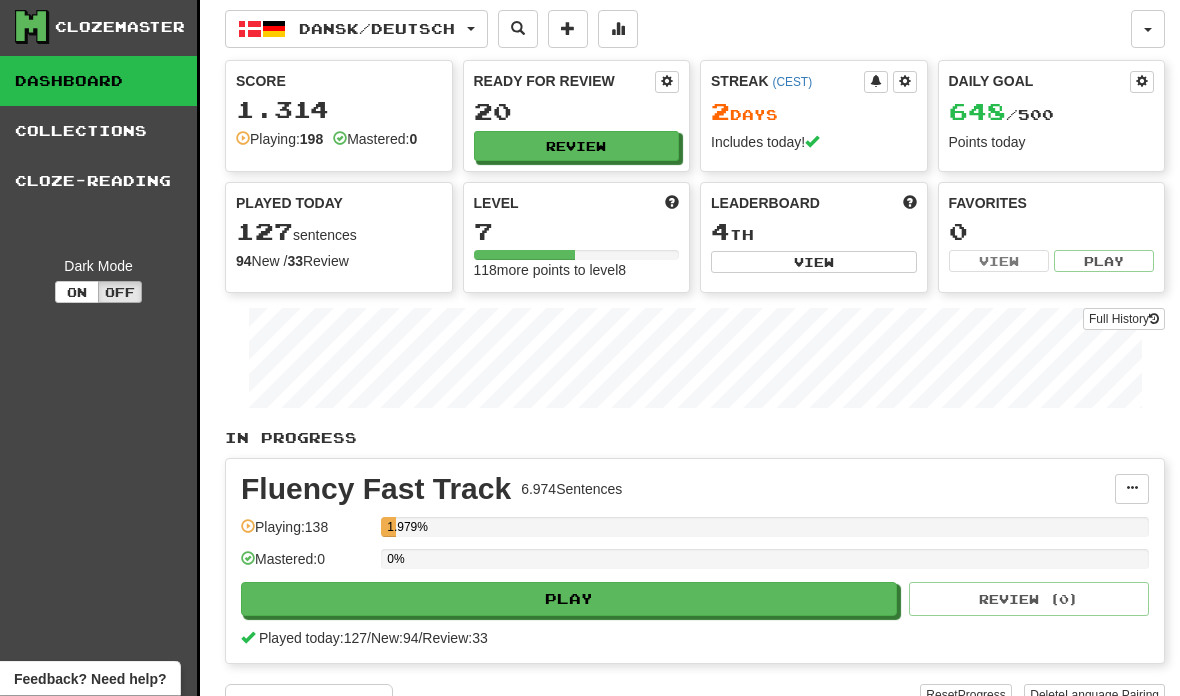 scroll, scrollTop: 0, scrollLeft: 0, axis: both 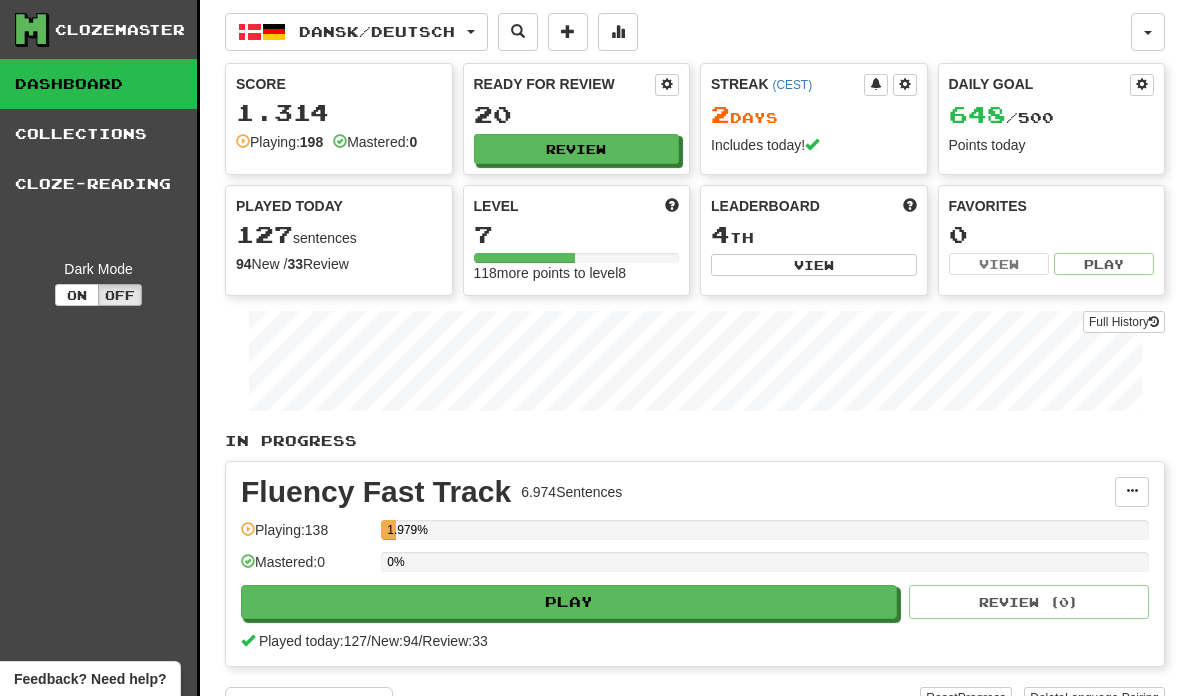 click at bounding box center [568, 31] 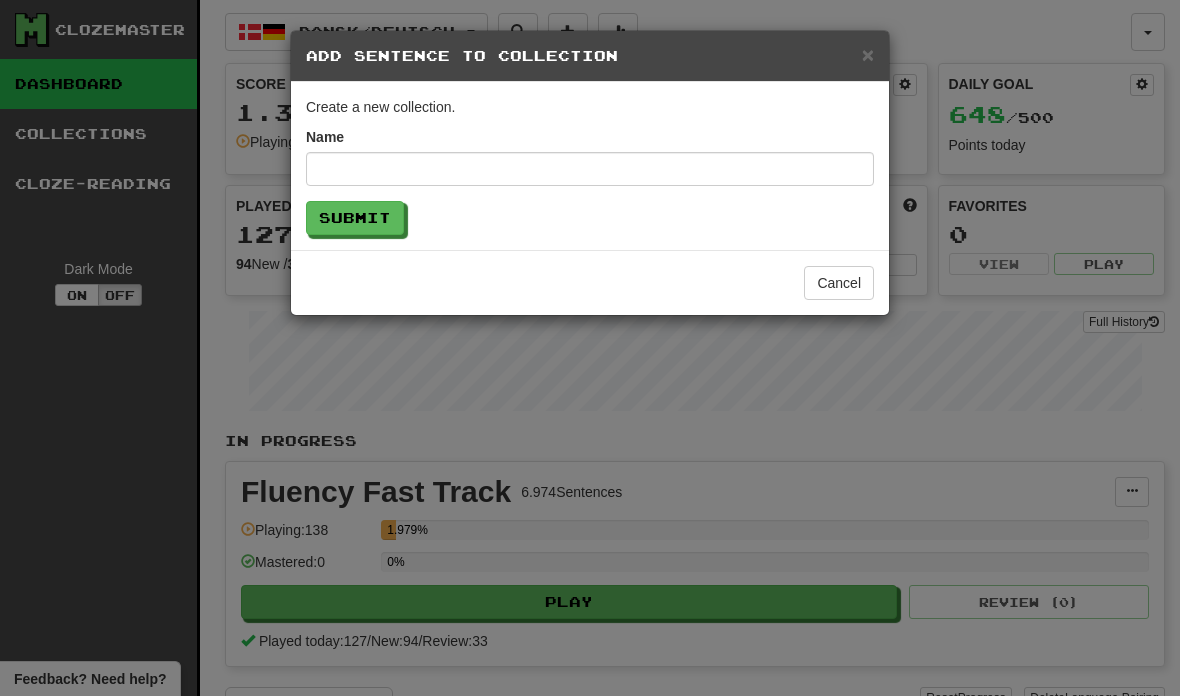 click on "×" at bounding box center (868, 54) 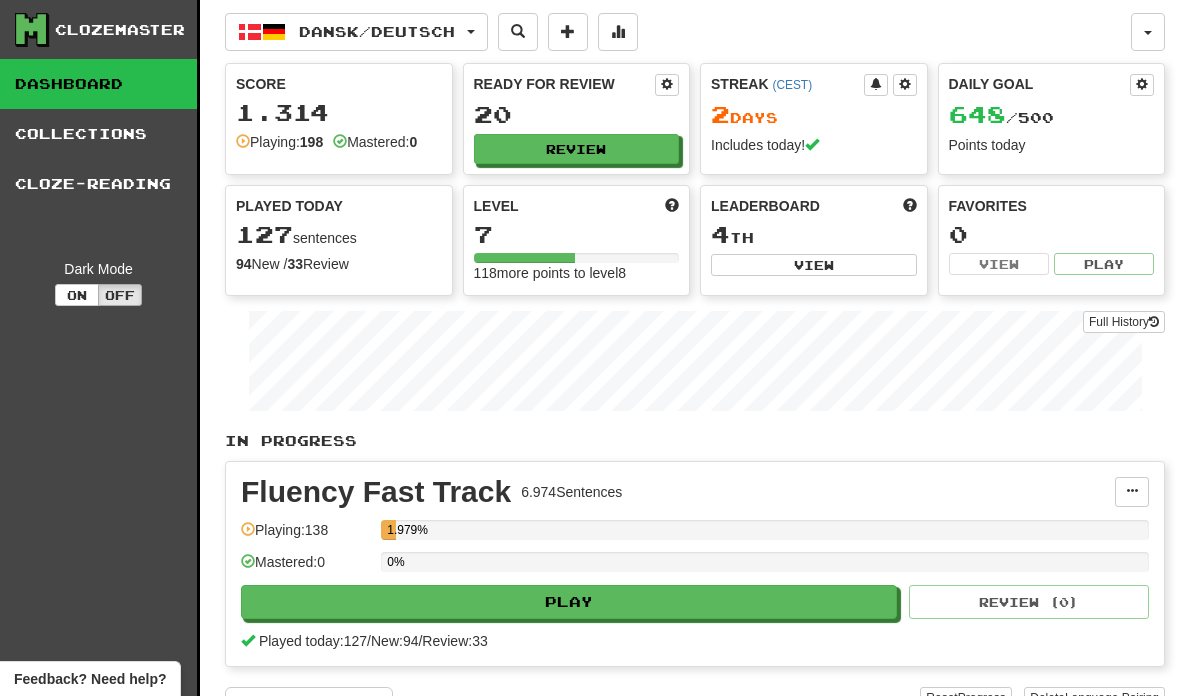 click at bounding box center [618, 31] 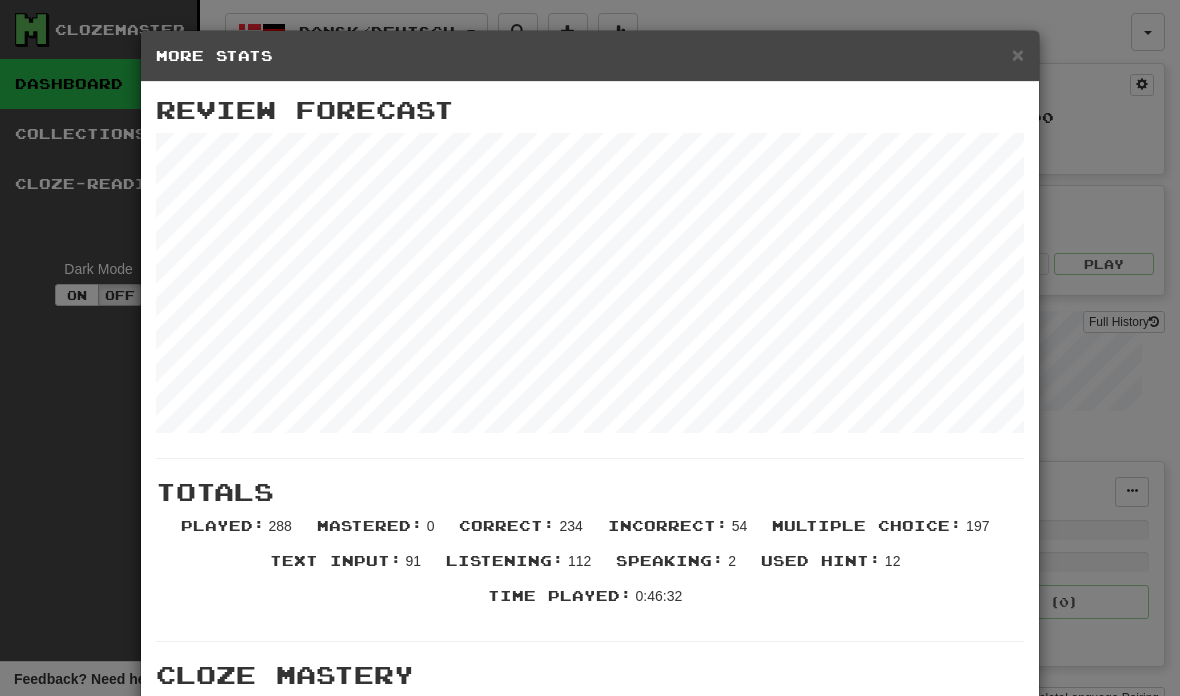 scroll, scrollTop: 0, scrollLeft: 0, axis: both 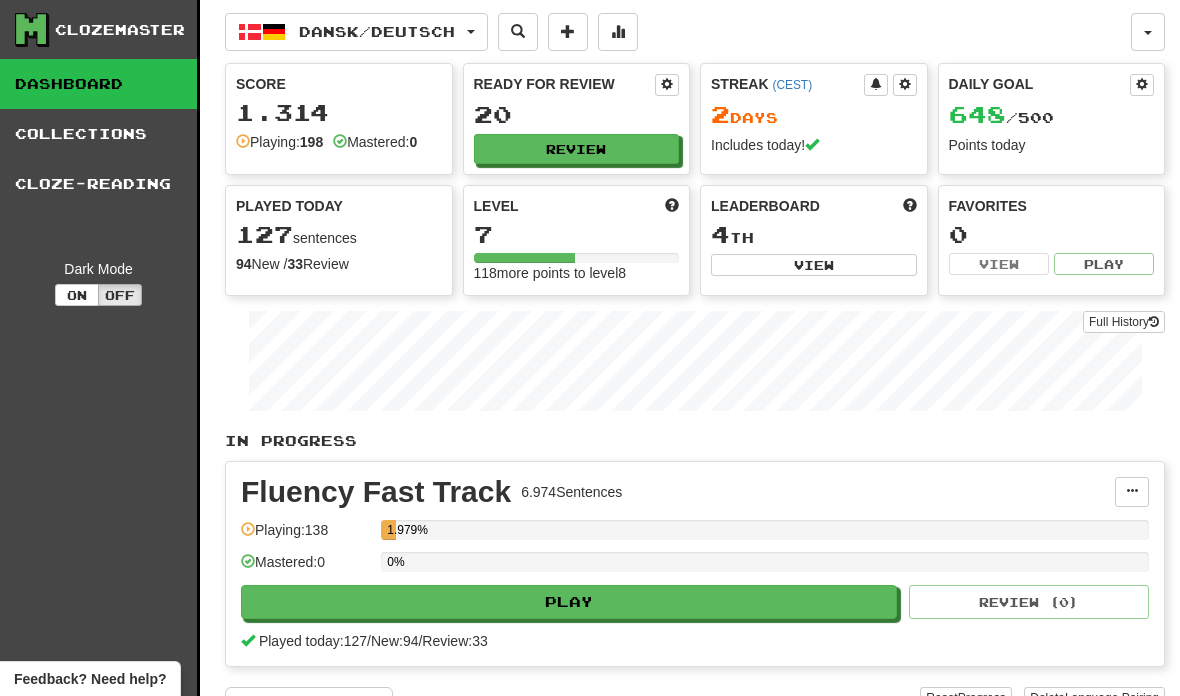 click at bounding box center [568, 31] 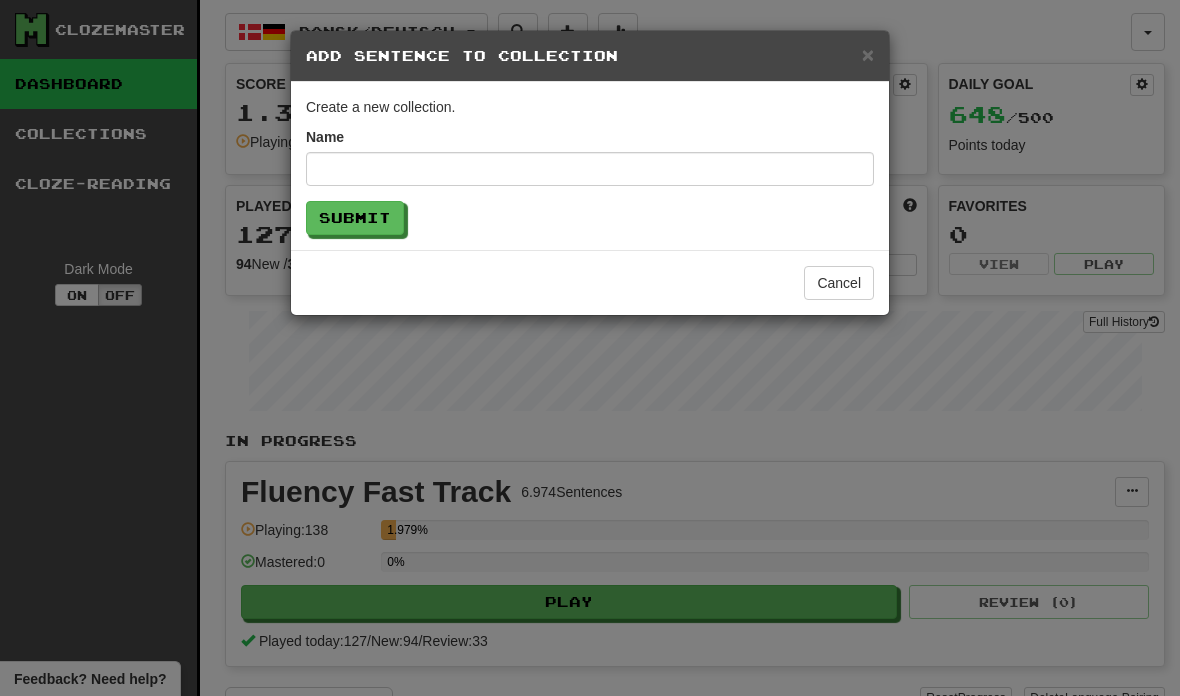 click on "Cancel" at bounding box center [839, 283] 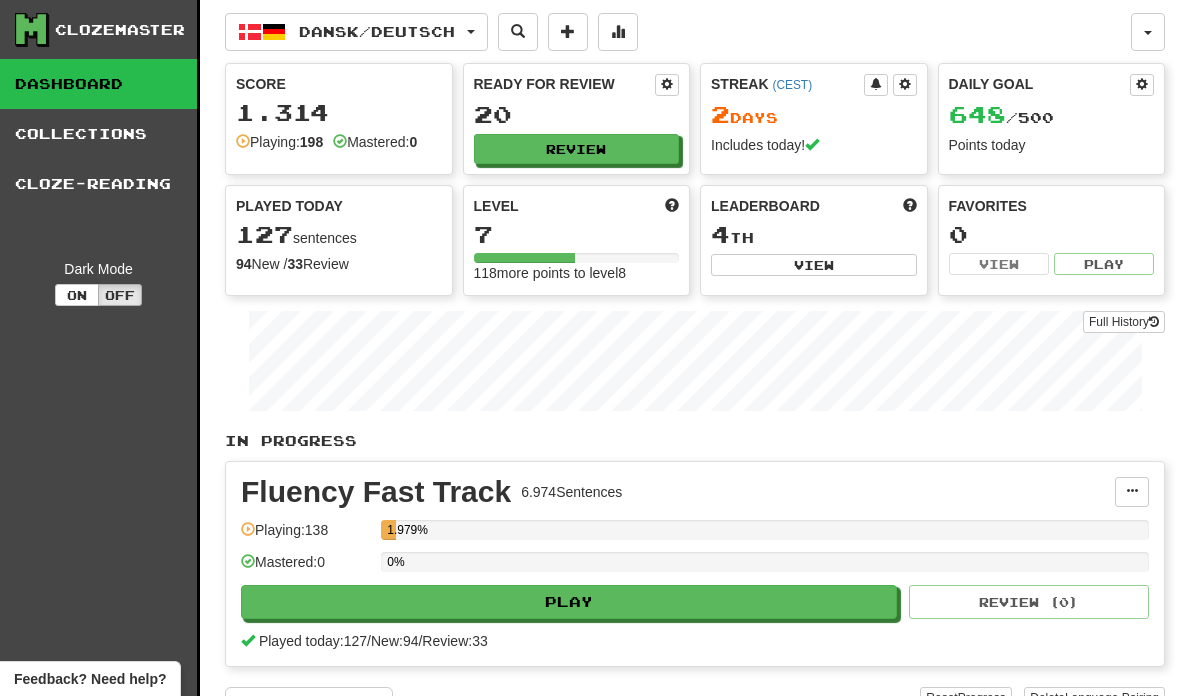 click on "Dansk  /  Deutsch" at bounding box center [356, 32] 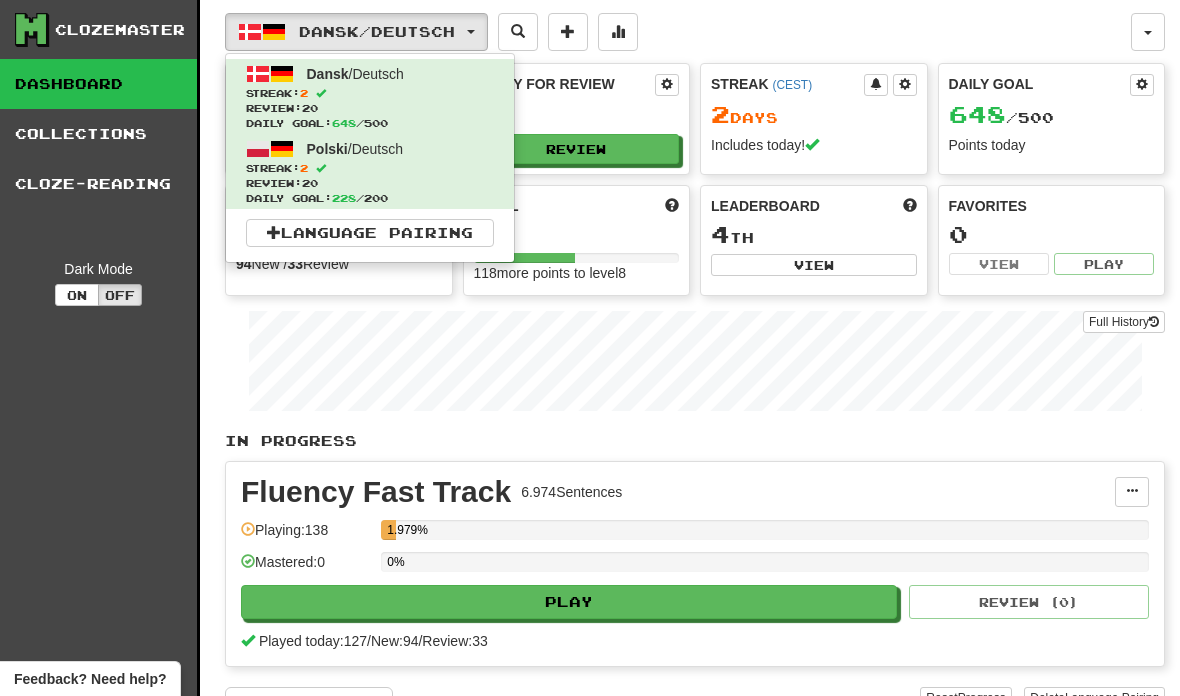 click on "Language Pairing" at bounding box center [370, 233] 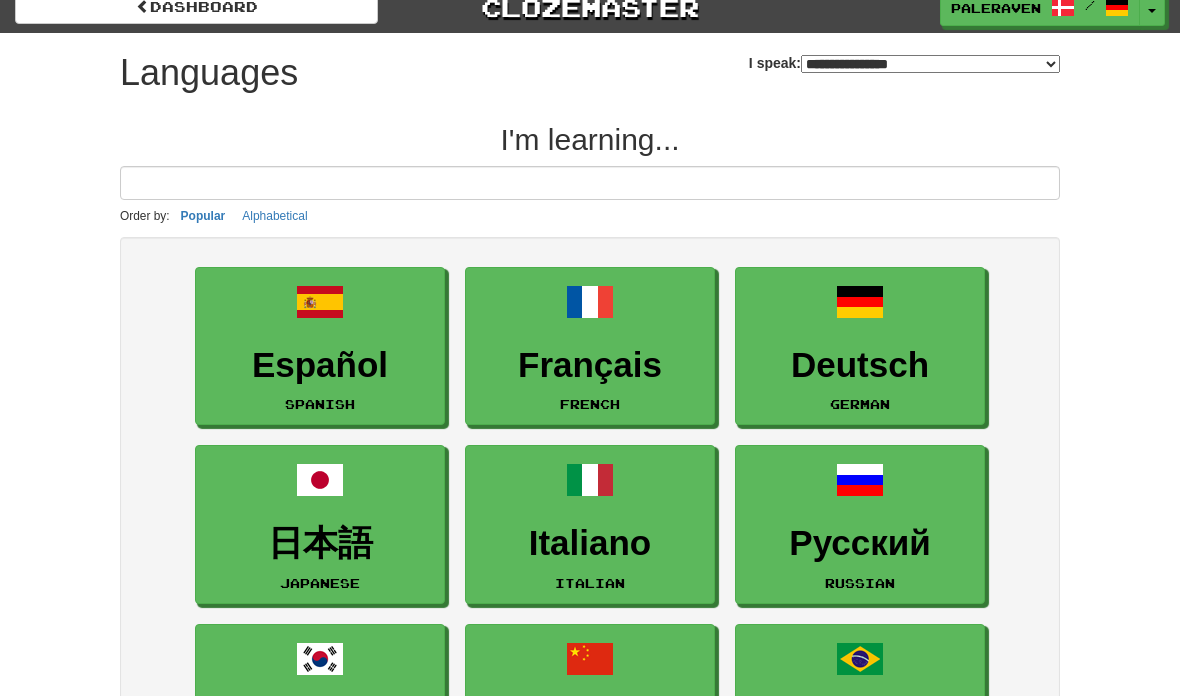scroll, scrollTop: 0, scrollLeft: 0, axis: both 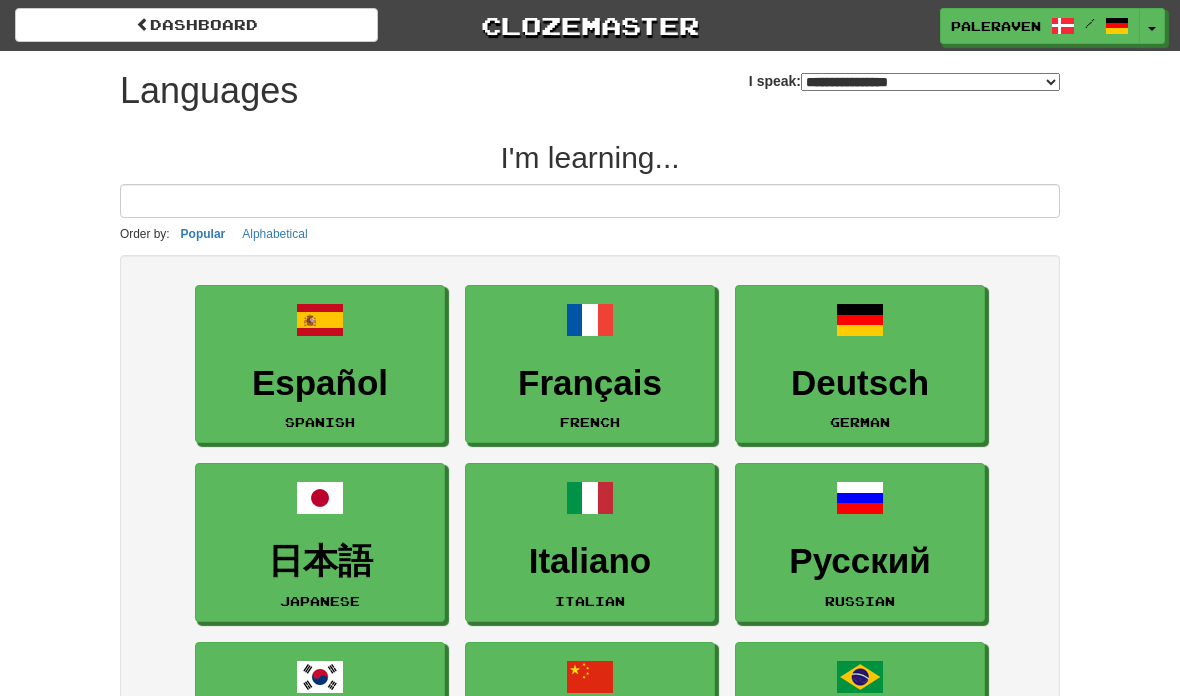 click on "**********" at bounding box center [930, 82] 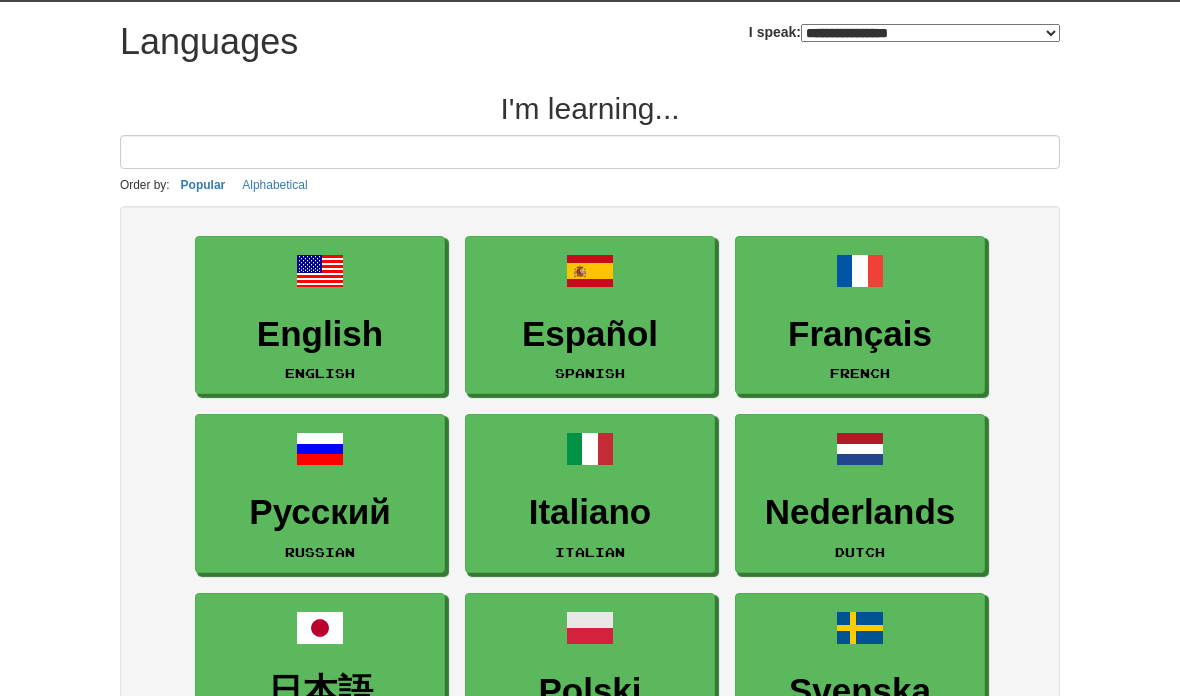 scroll, scrollTop: 0, scrollLeft: 0, axis: both 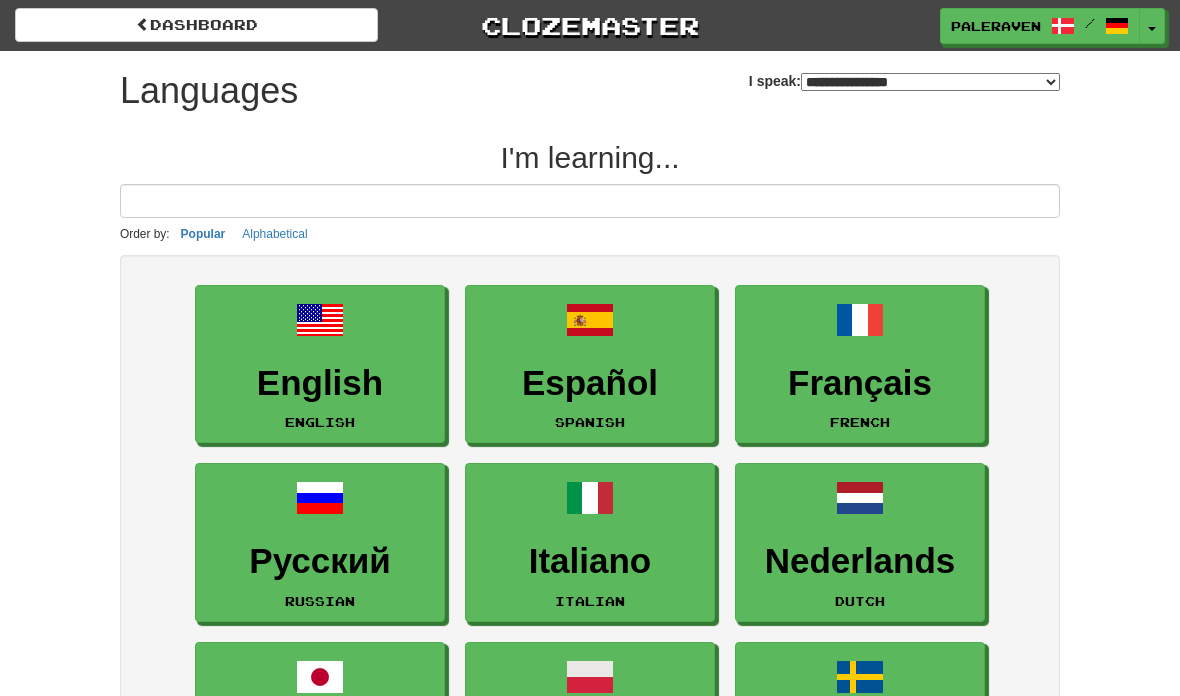 click on "**********" at bounding box center [930, 82] 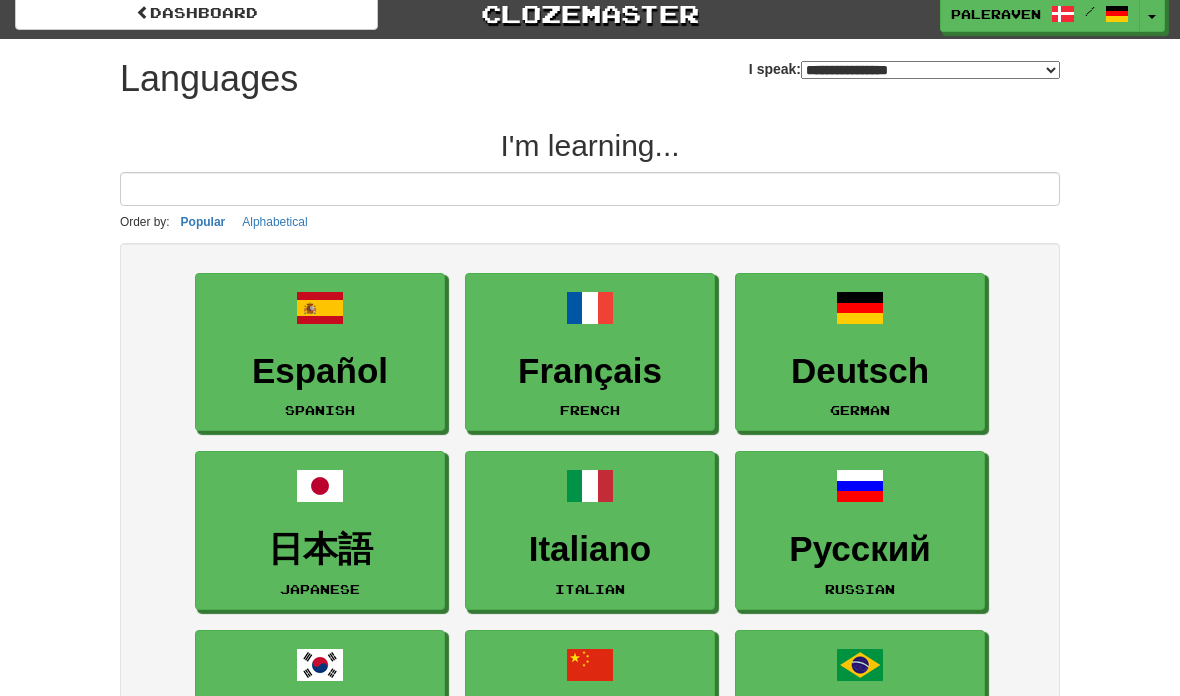 scroll, scrollTop: 0, scrollLeft: 0, axis: both 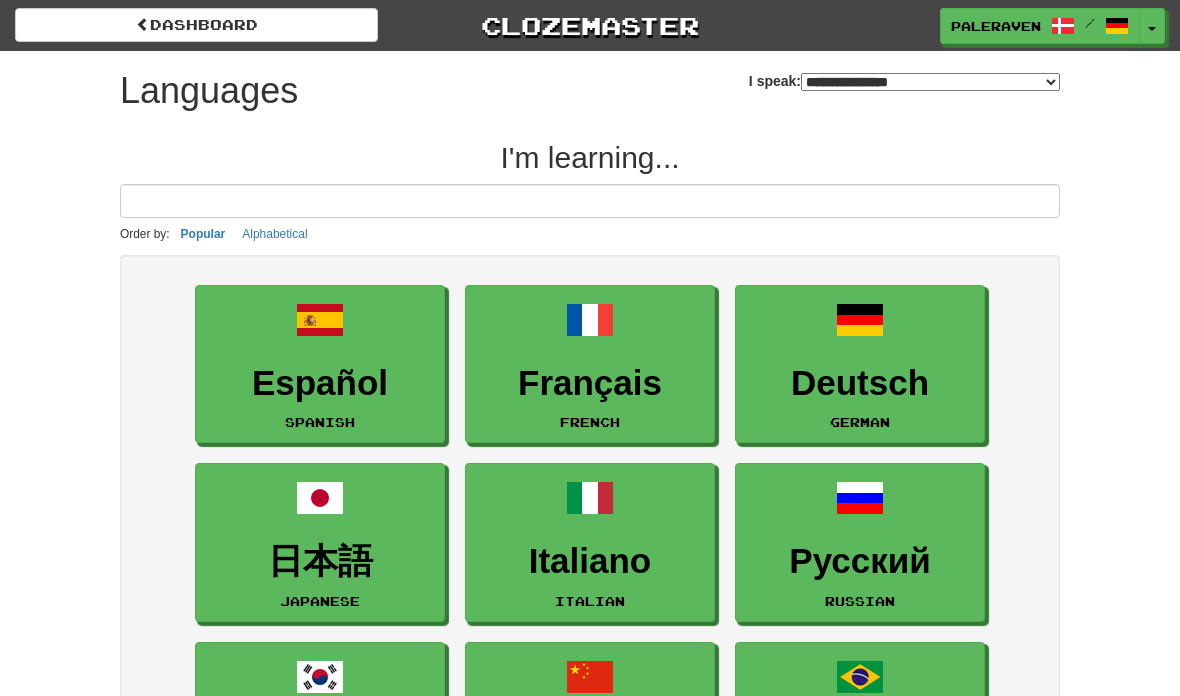 click on "**********" at bounding box center [930, 82] 